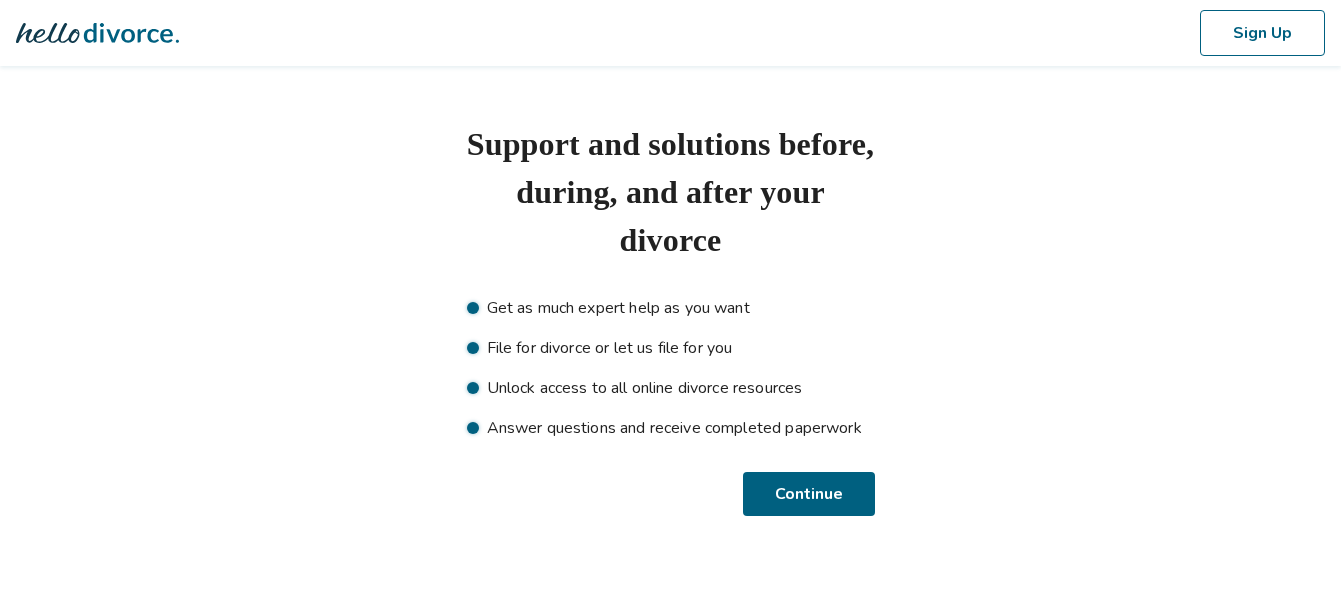 scroll, scrollTop: 0, scrollLeft: 0, axis: both 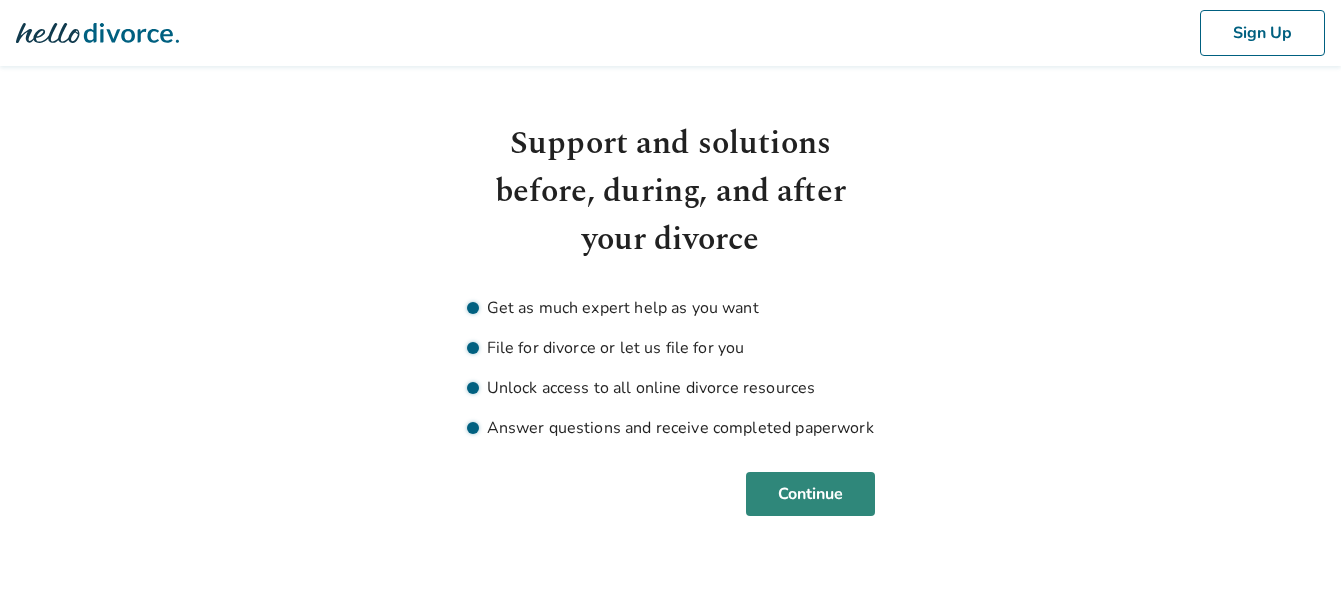 click on "Continue" at bounding box center (810, 494) 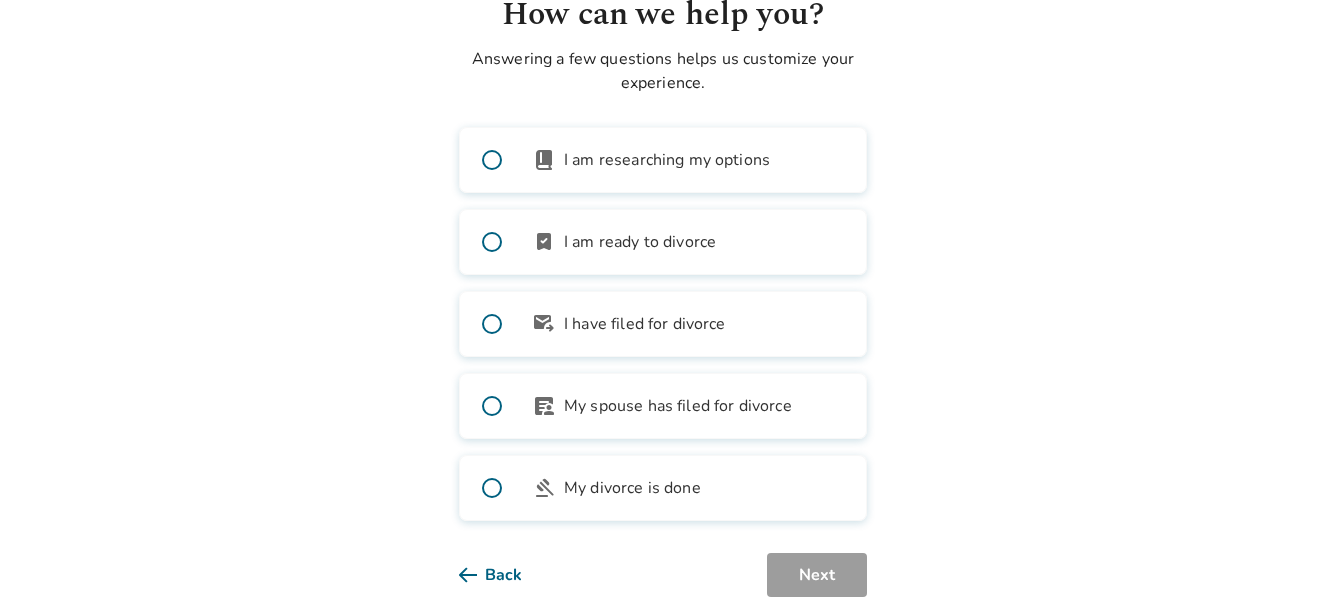scroll, scrollTop: 159, scrollLeft: 0, axis: vertical 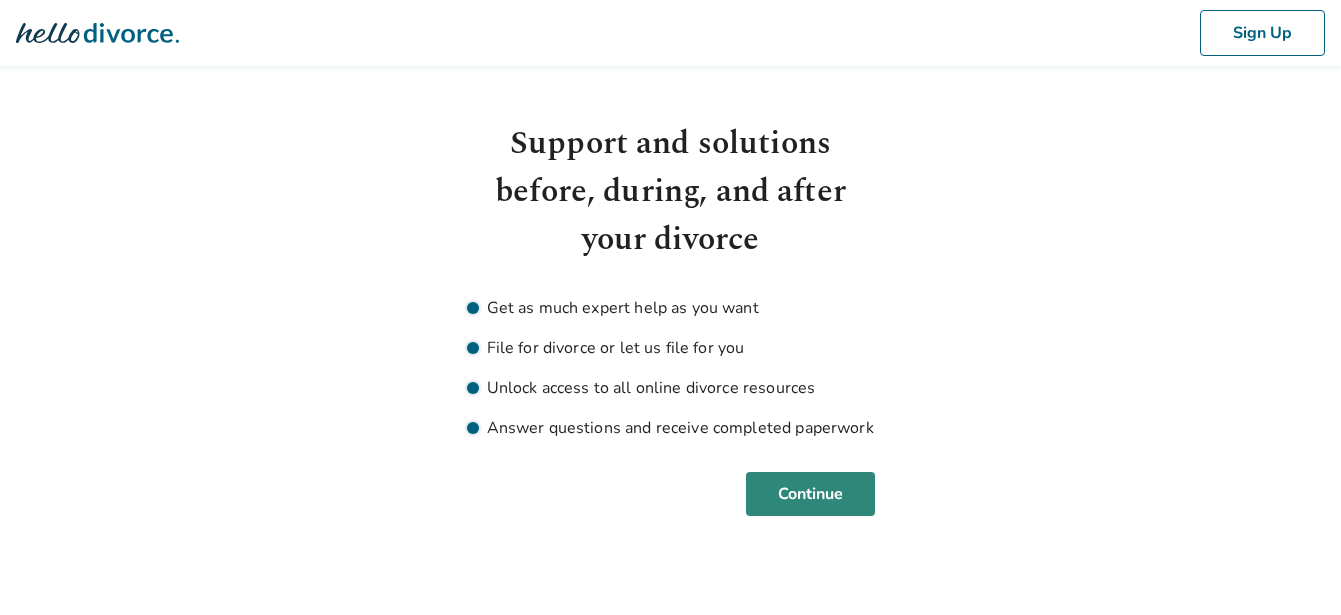 click on "Continue" at bounding box center [810, 494] 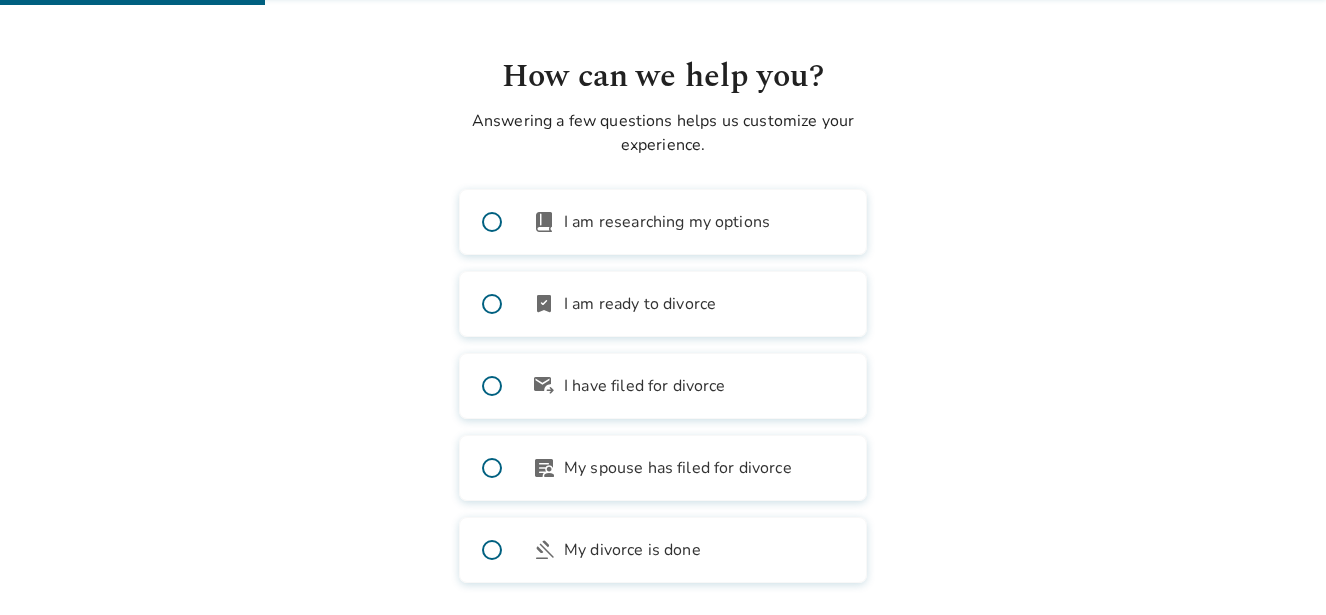 scroll, scrollTop: 100, scrollLeft: 0, axis: vertical 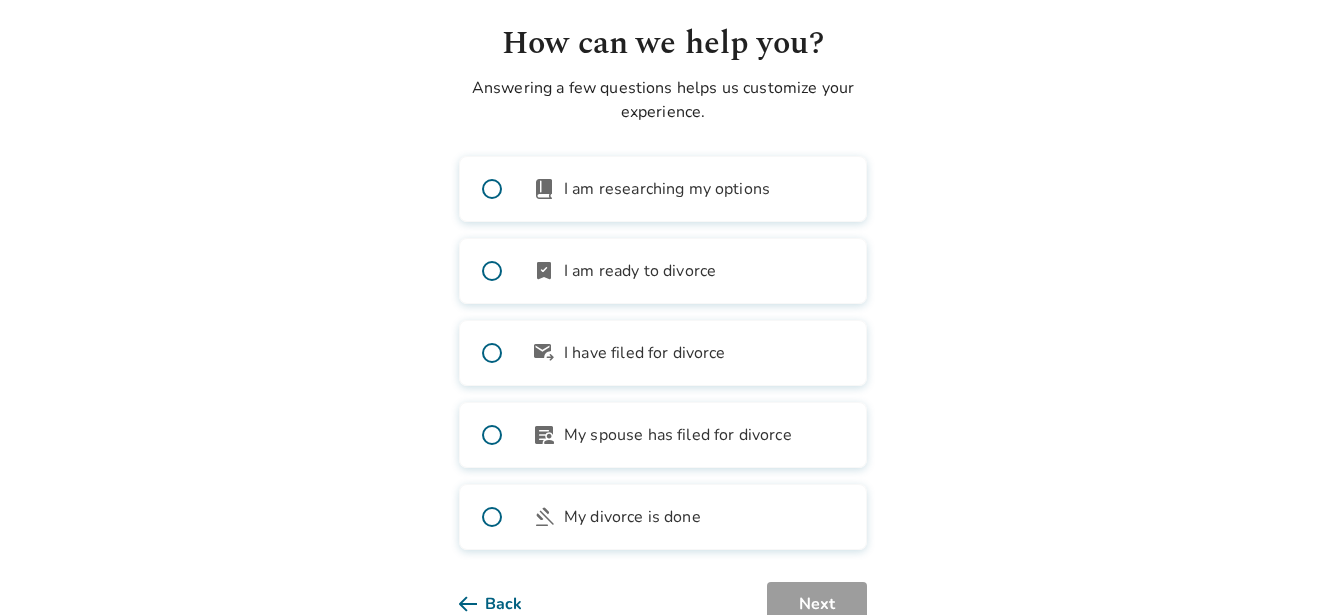 click at bounding box center (492, 271) 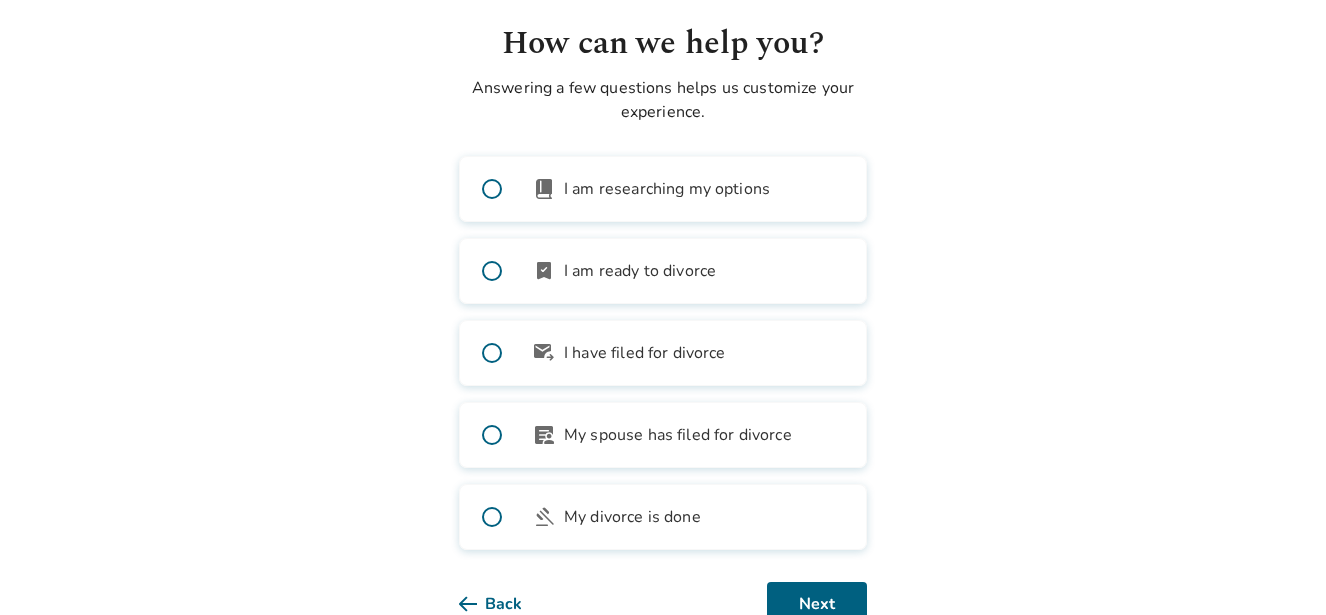 scroll, scrollTop: 159, scrollLeft: 0, axis: vertical 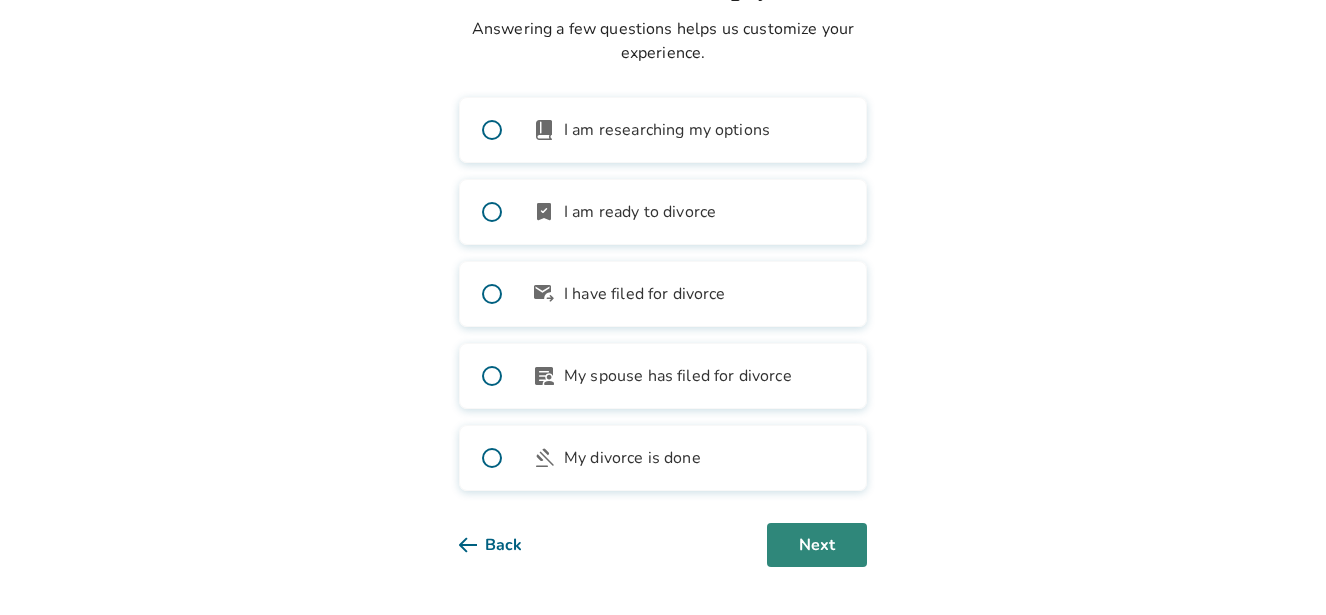 click on "Next" at bounding box center [817, 545] 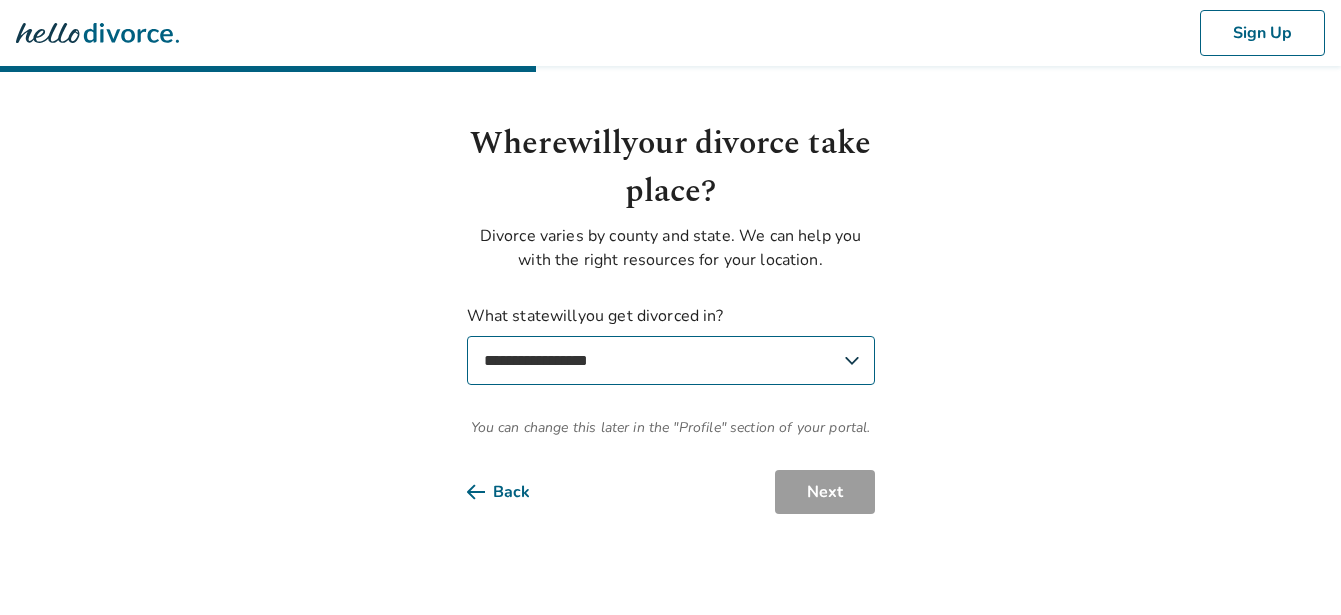 click on "**********" at bounding box center (671, 360) 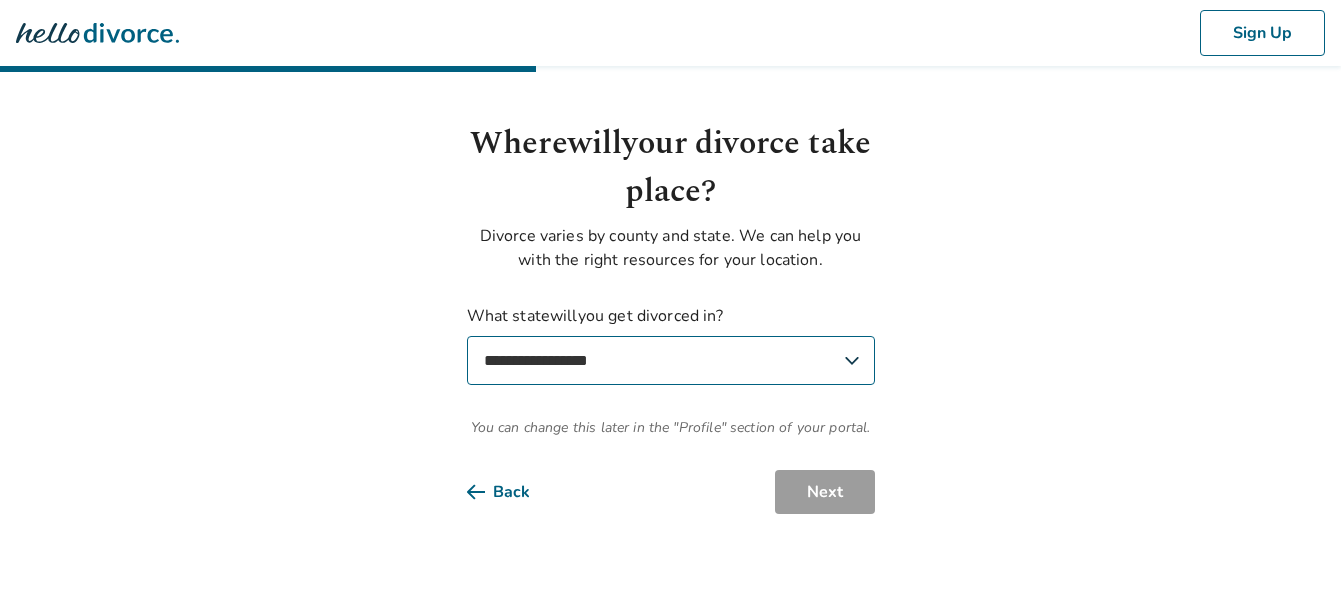 select on "**" 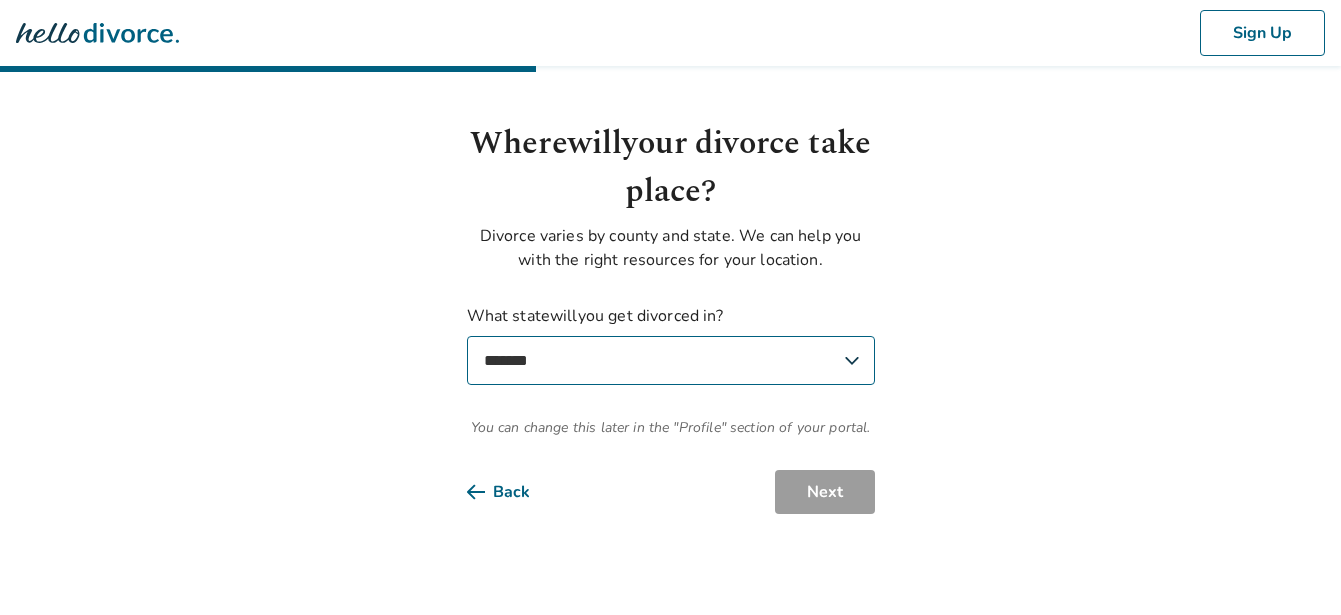 click on "**********" at bounding box center [671, 360] 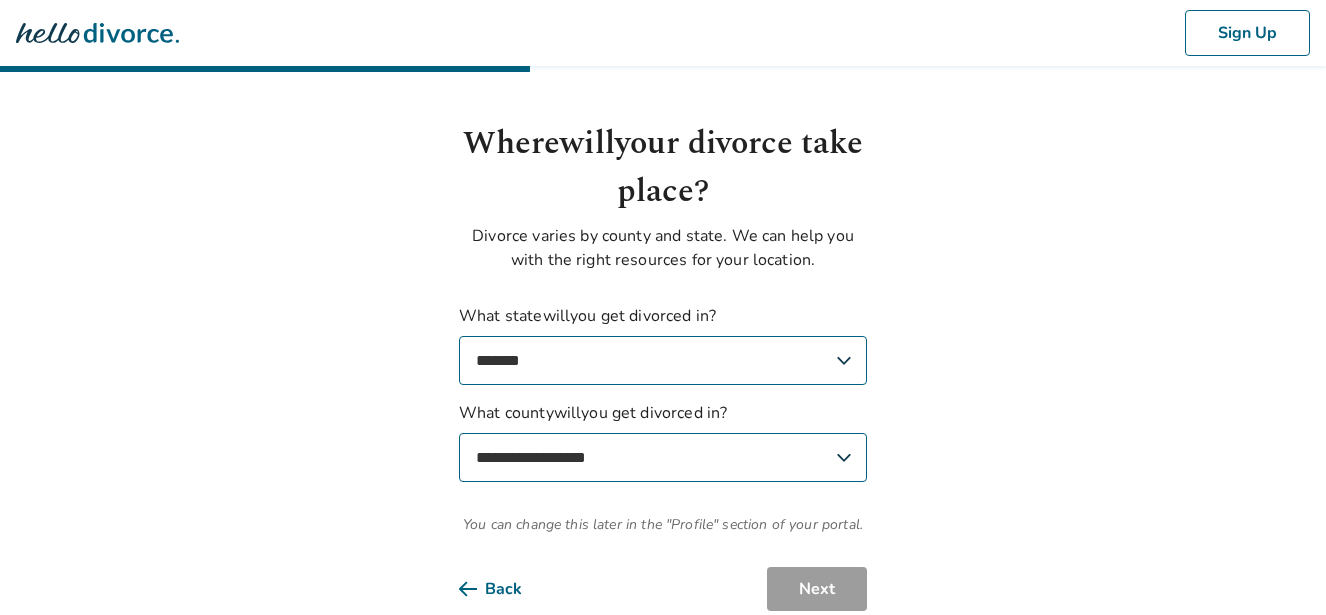 click on "**********" at bounding box center [663, 457] 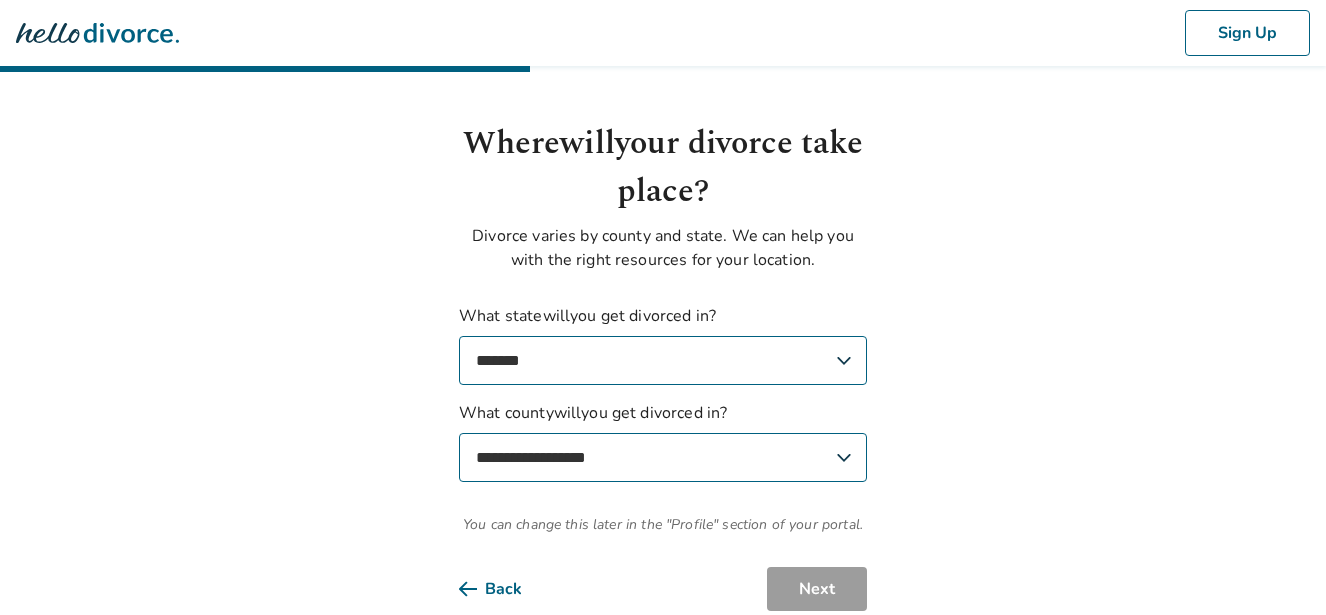 select on "*******" 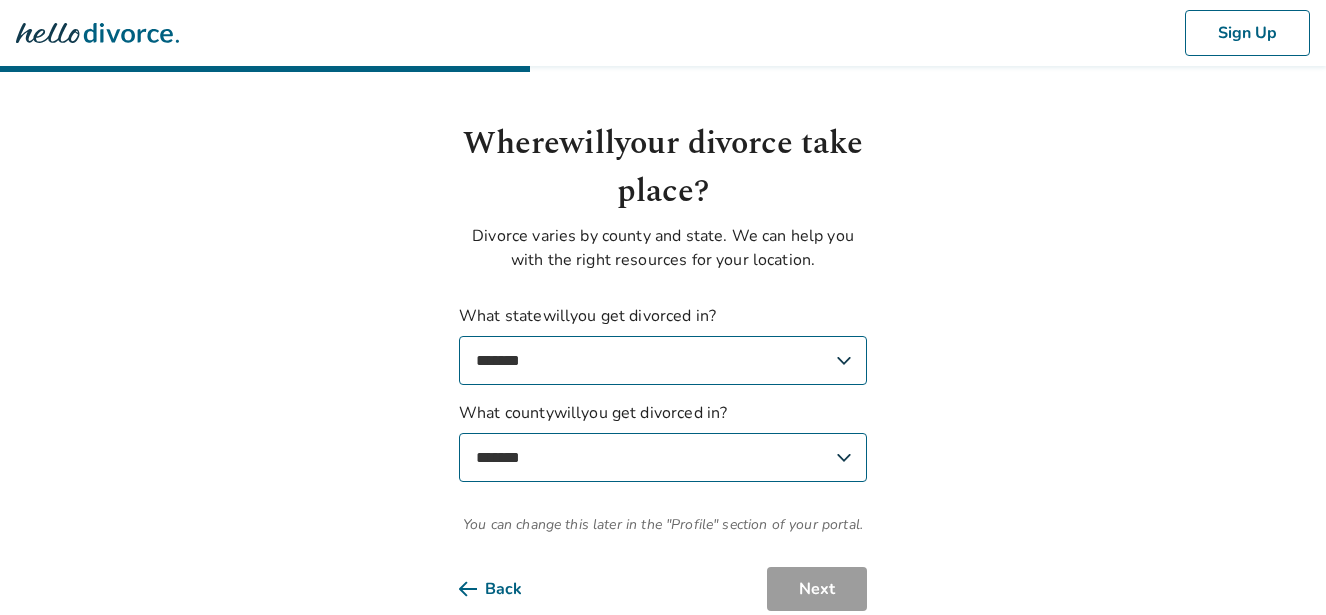 click on "**********" at bounding box center [663, 457] 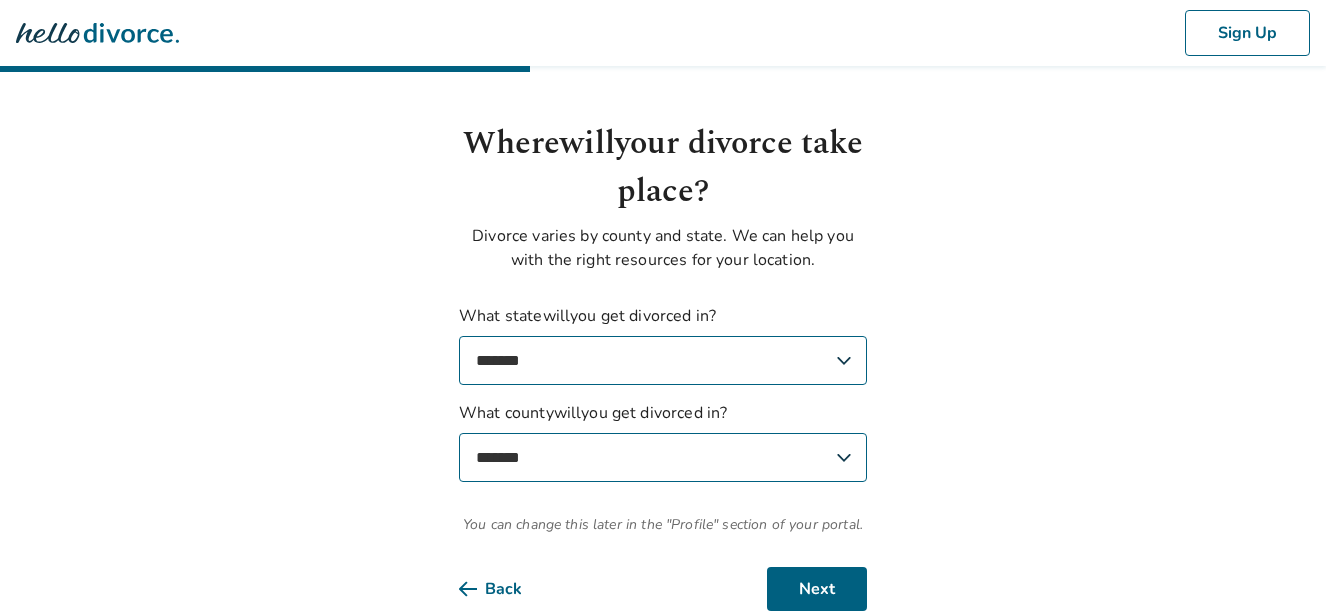 scroll, scrollTop: 44, scrollLeft: 0, axis: vertical 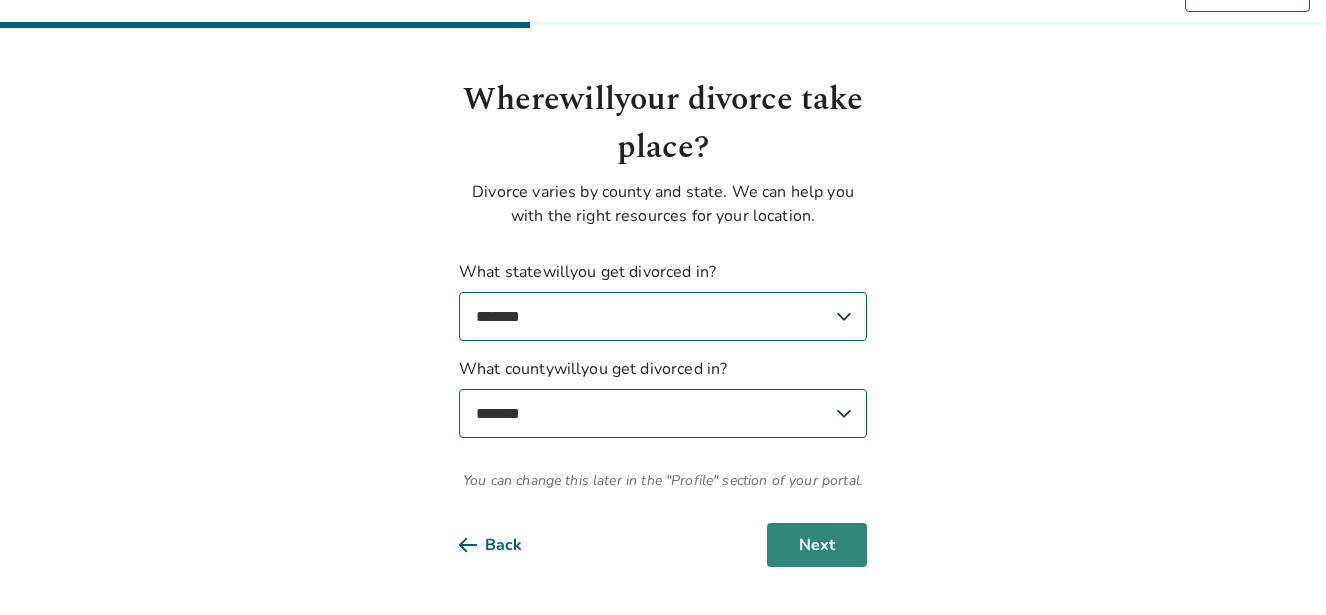 click on "Next" at bounding box center [817, 545] 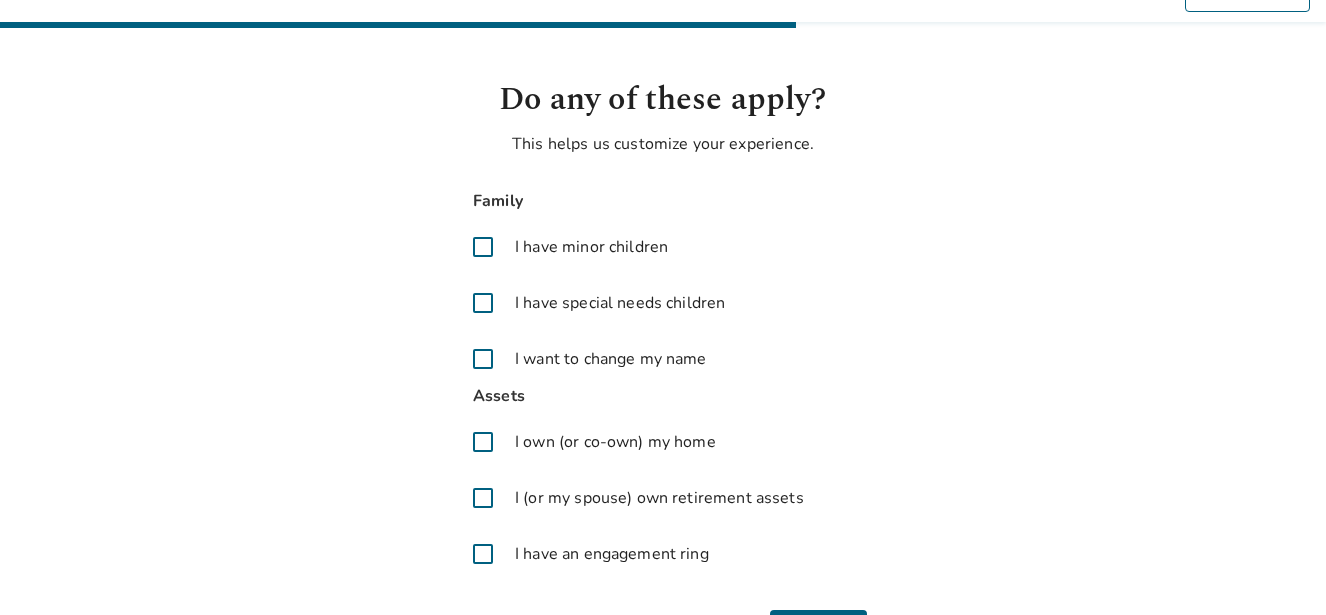 scroll, scrollTop: 131, scrollLeft: 0, axis: vertical 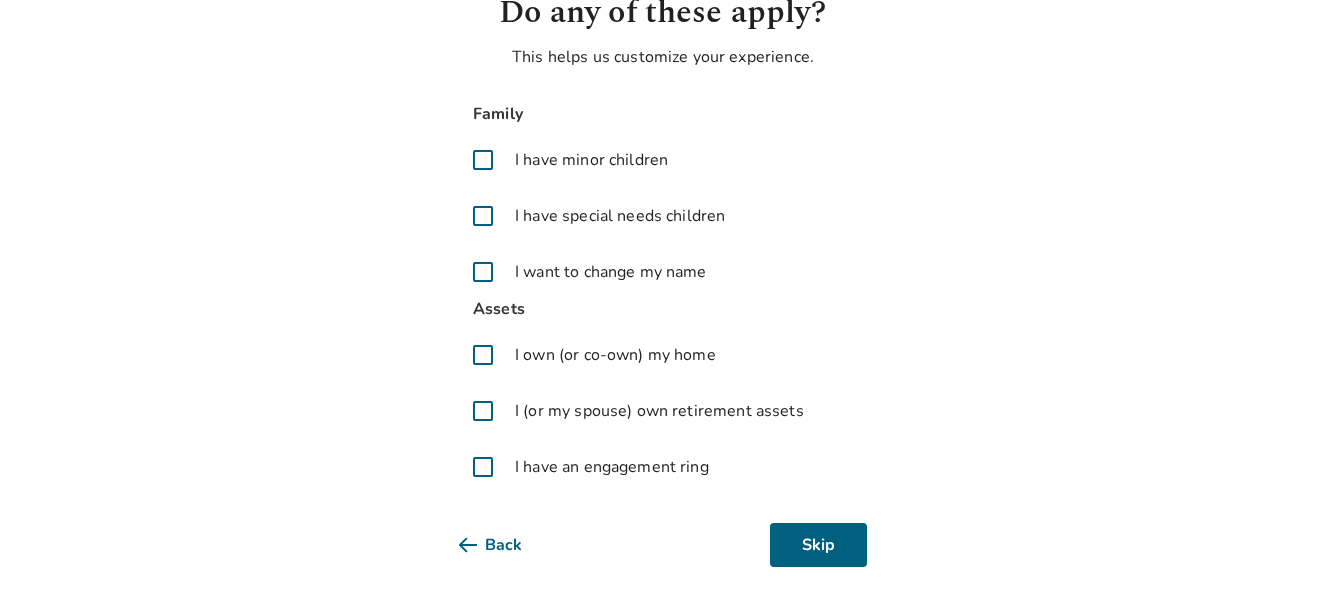 click at bounding box center [483, 355] 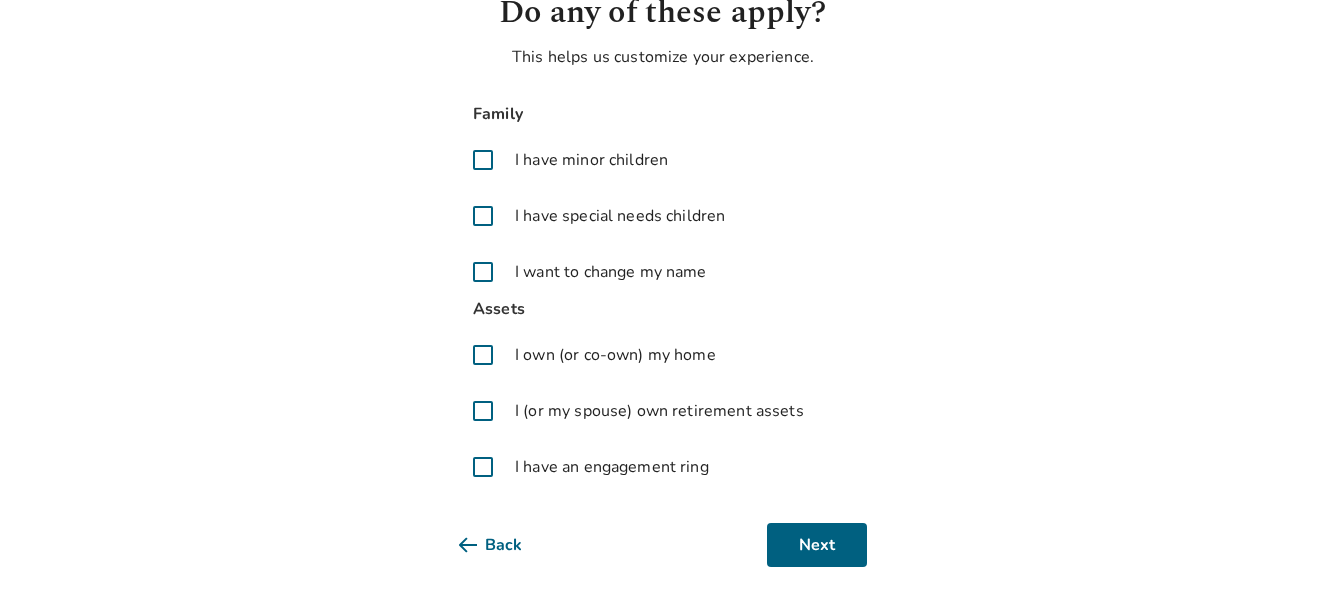 click at bounding box center [483, 411] 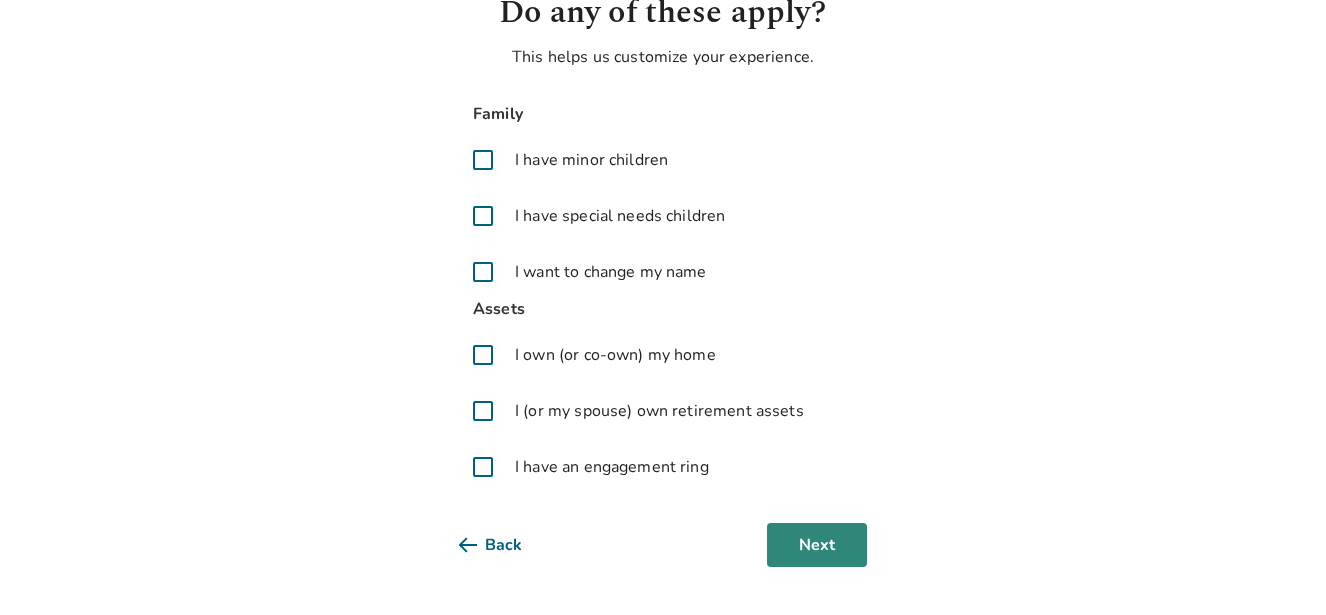 click on "Next" at bounding box center [817, 545] 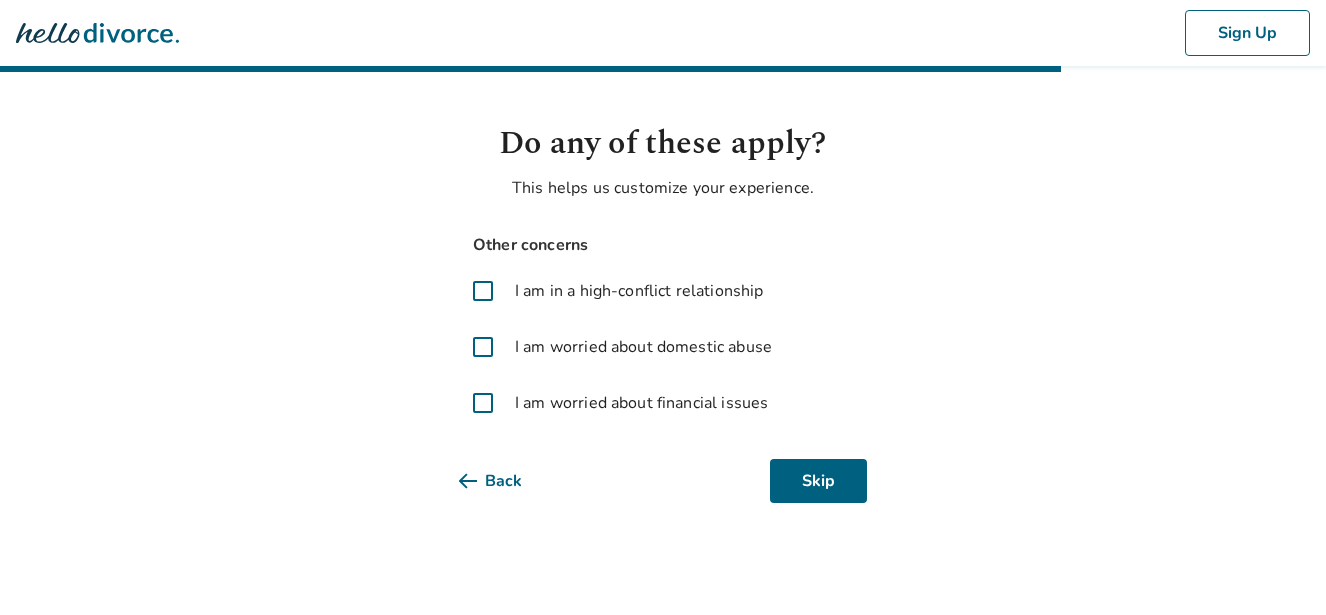 scroll, scrollTop: 0, scrollLeft: 0, axis: both 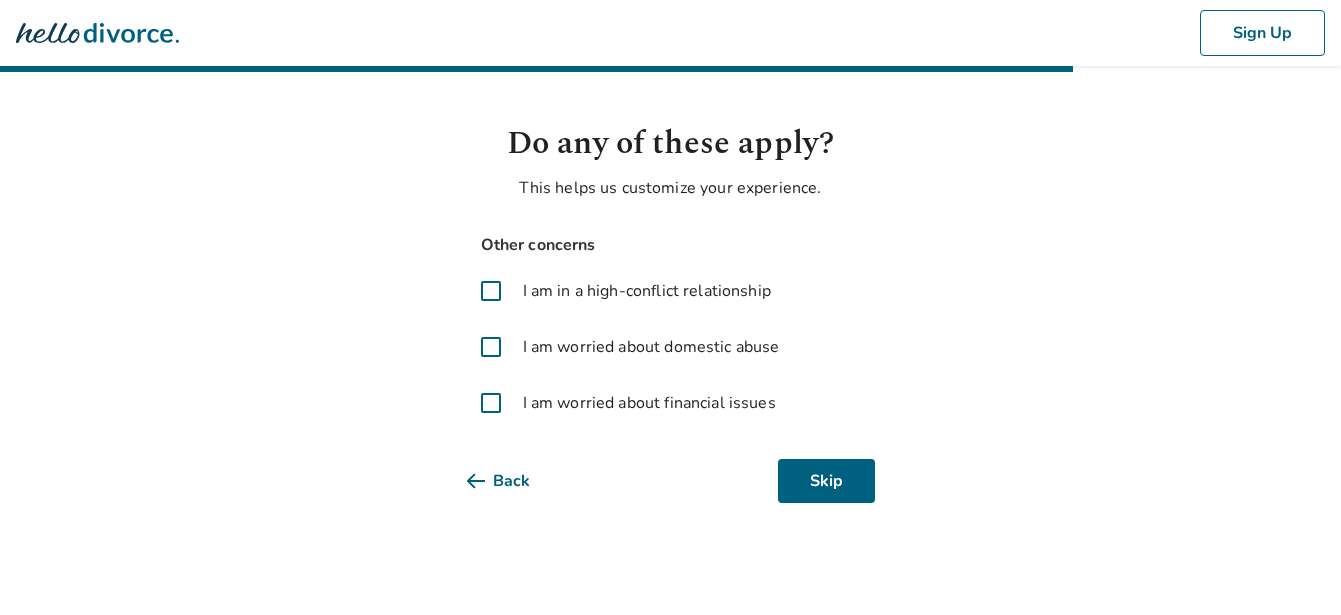 click at bounding box center [491, 403] 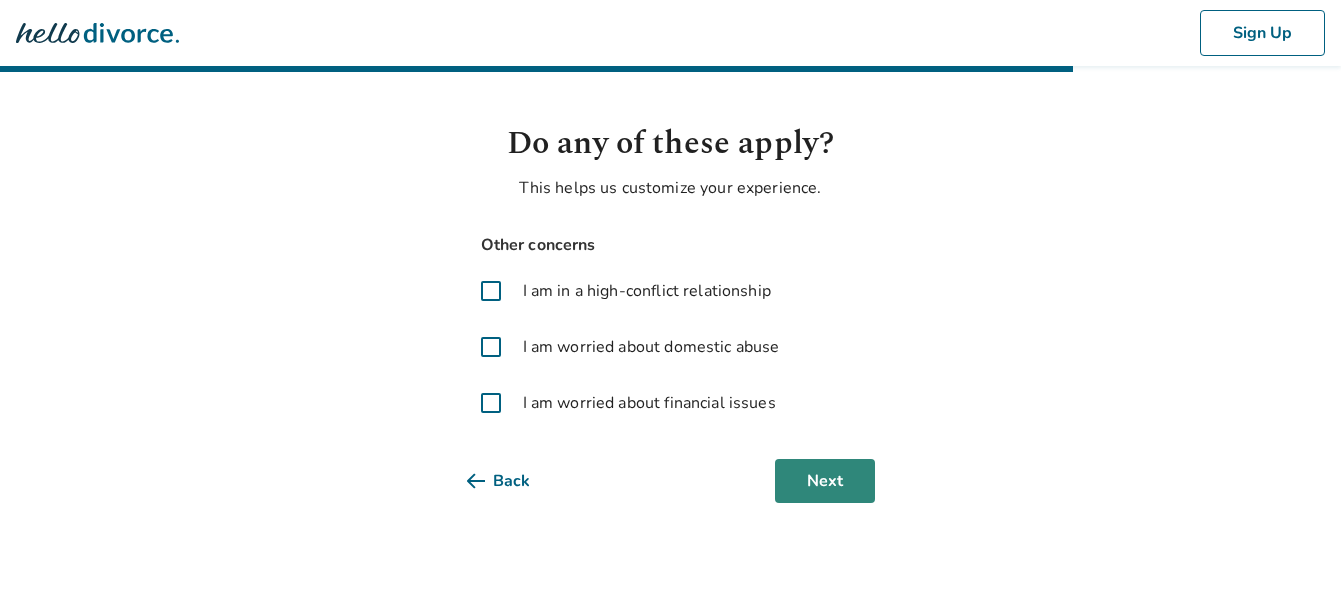 click on "Next" at bounding box center (825, 481) 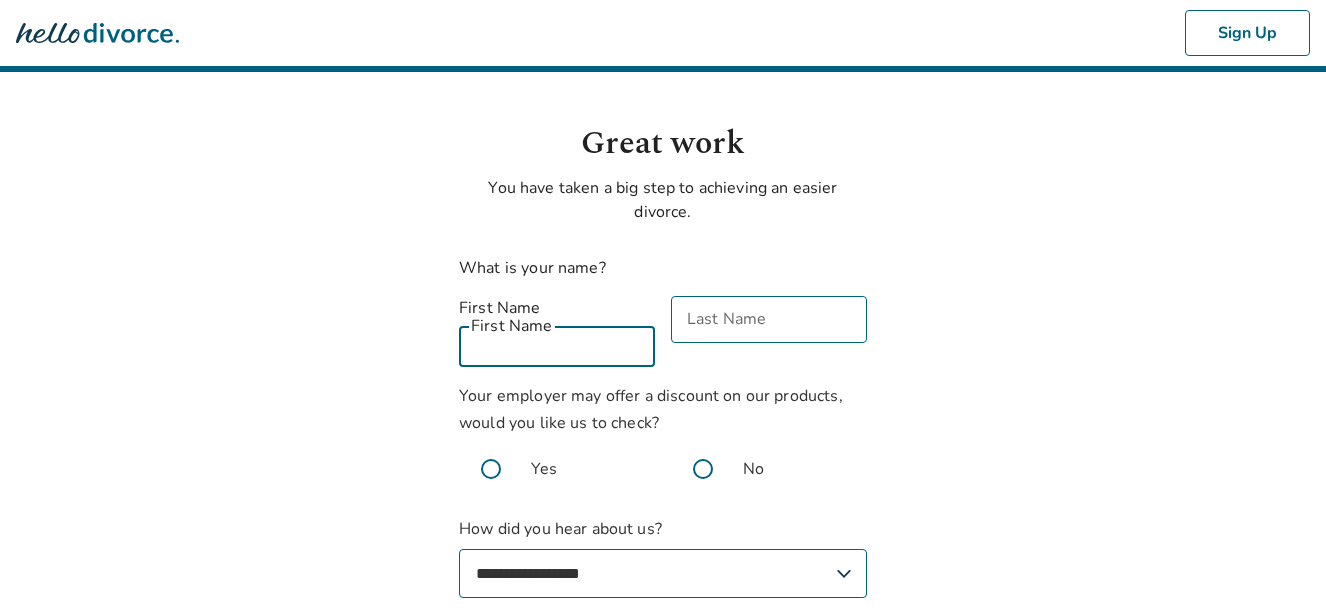 click on "First Name" at bounding box center [557, 343] 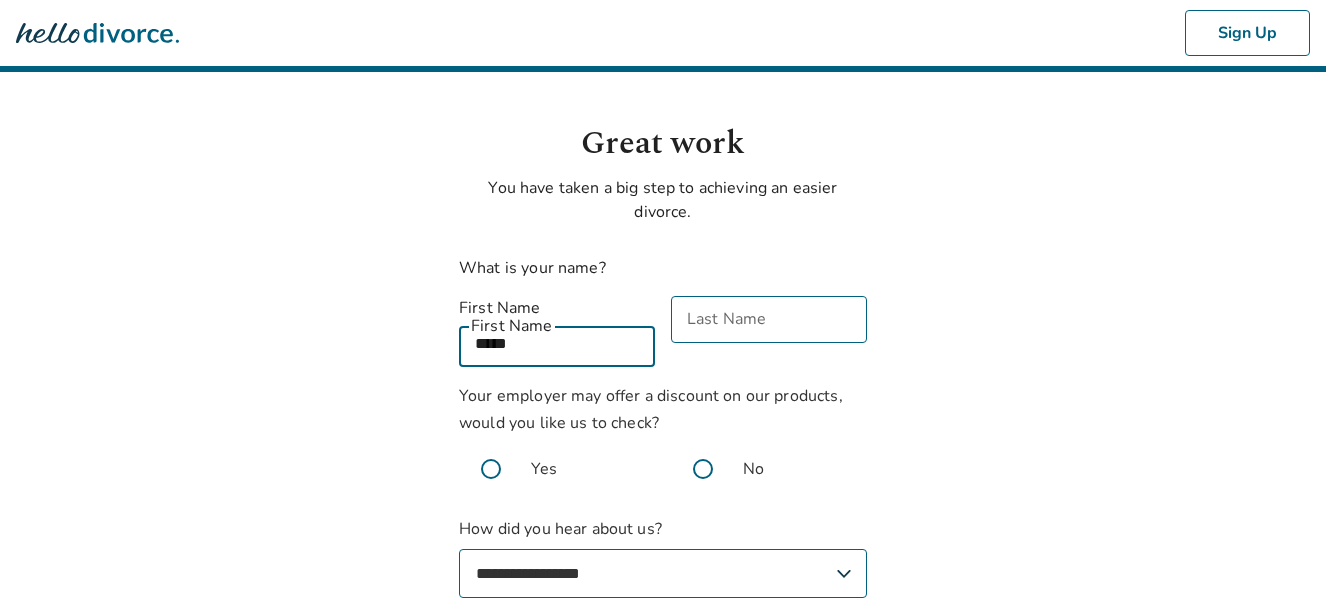 type on "*****" 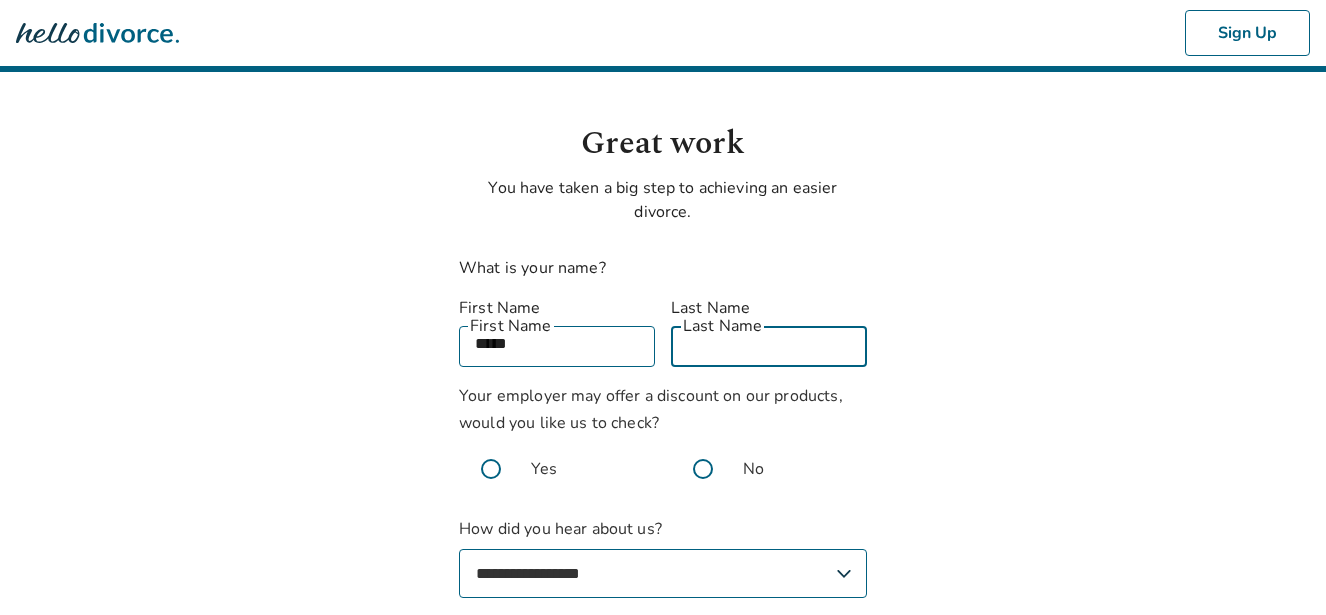type on "******" 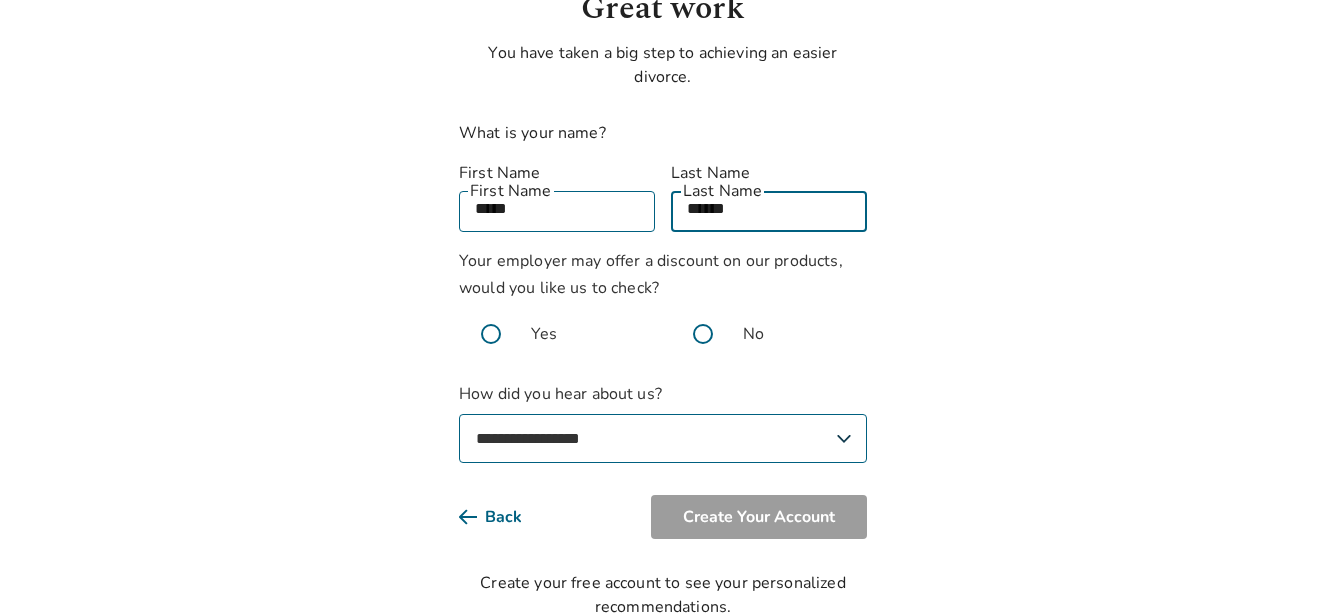 scroll, scrollTop: 163, scrollLeft: 0, axis: vertical 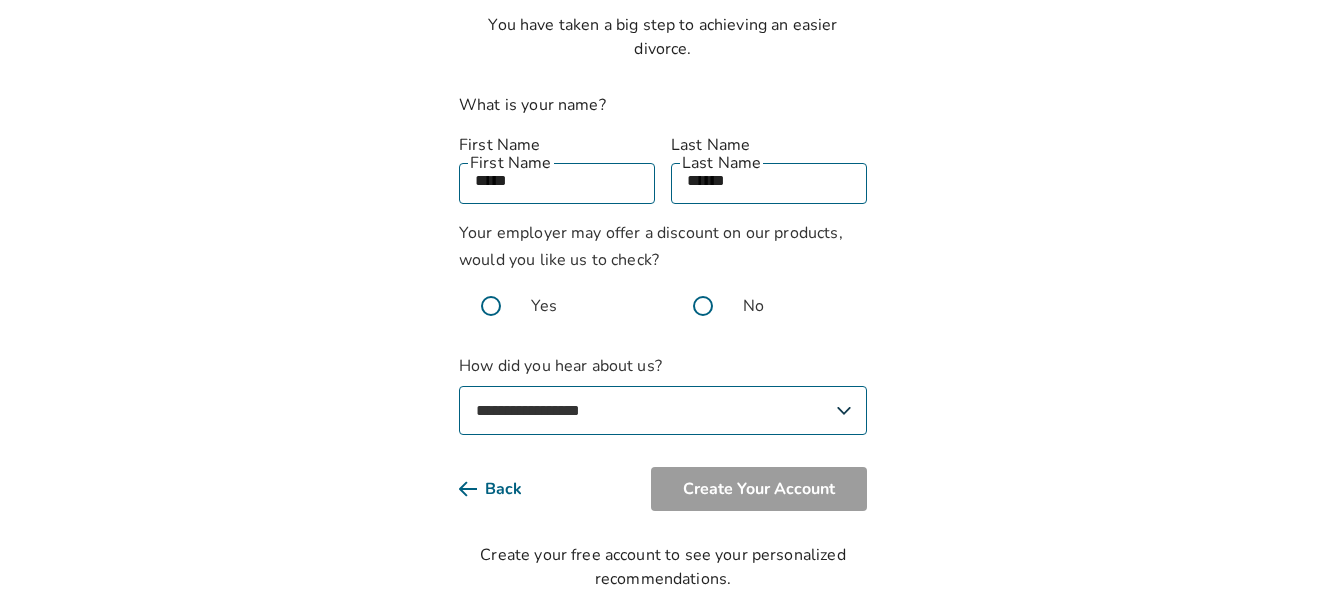 click at bounding box center (491, 306) 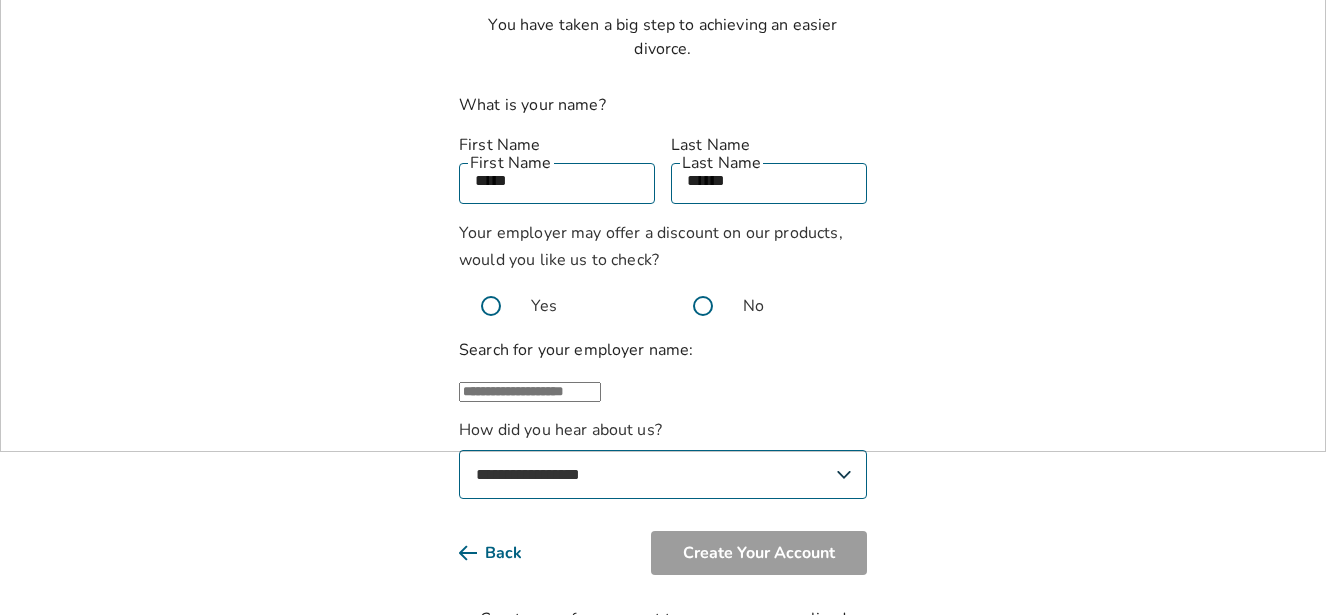 click at bounding box center (530, 392) 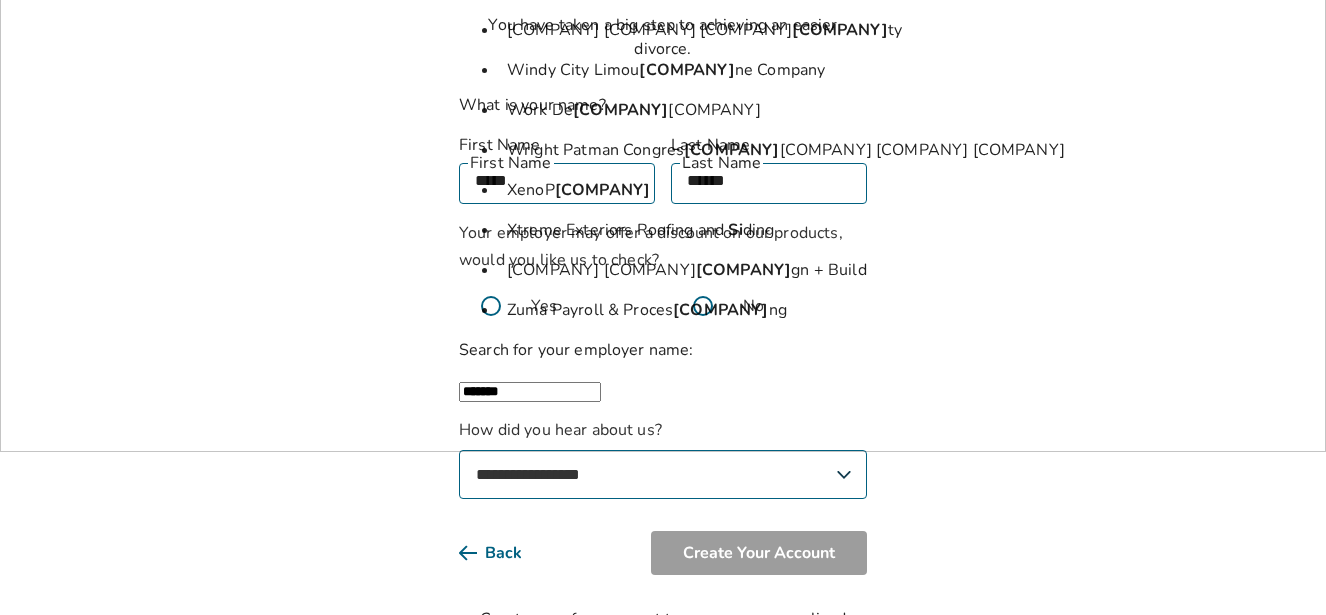 click on "*******" at bounding box center (530, 392) 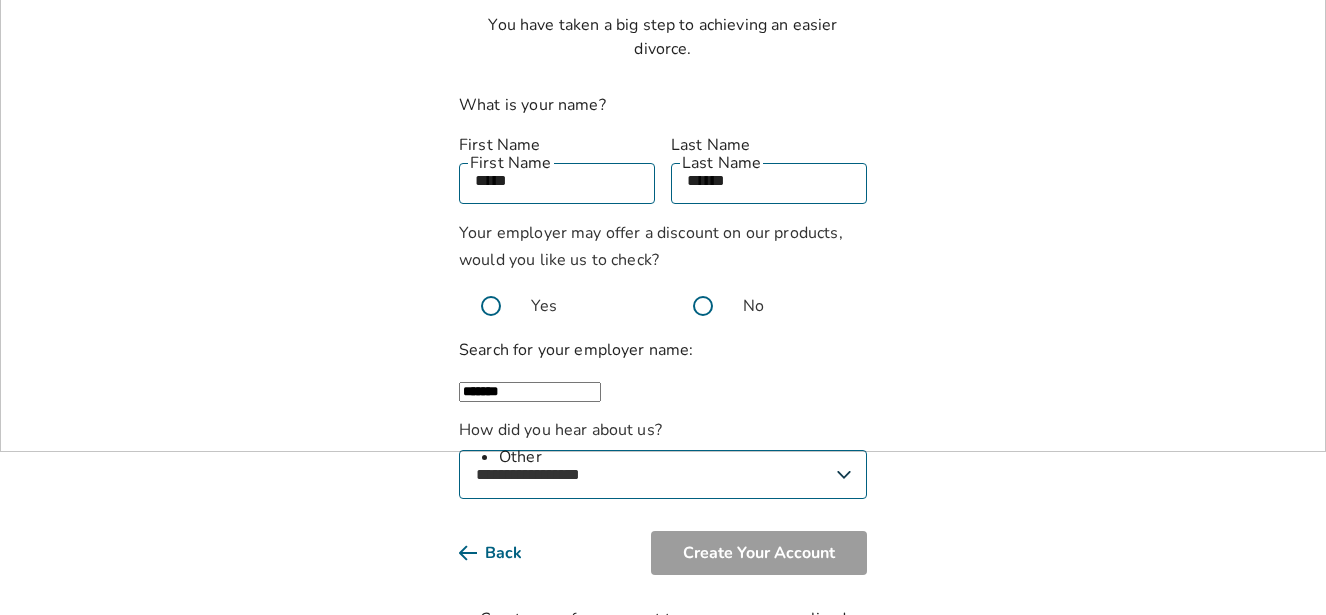 click on "*******" at bounding box center (530, 392) 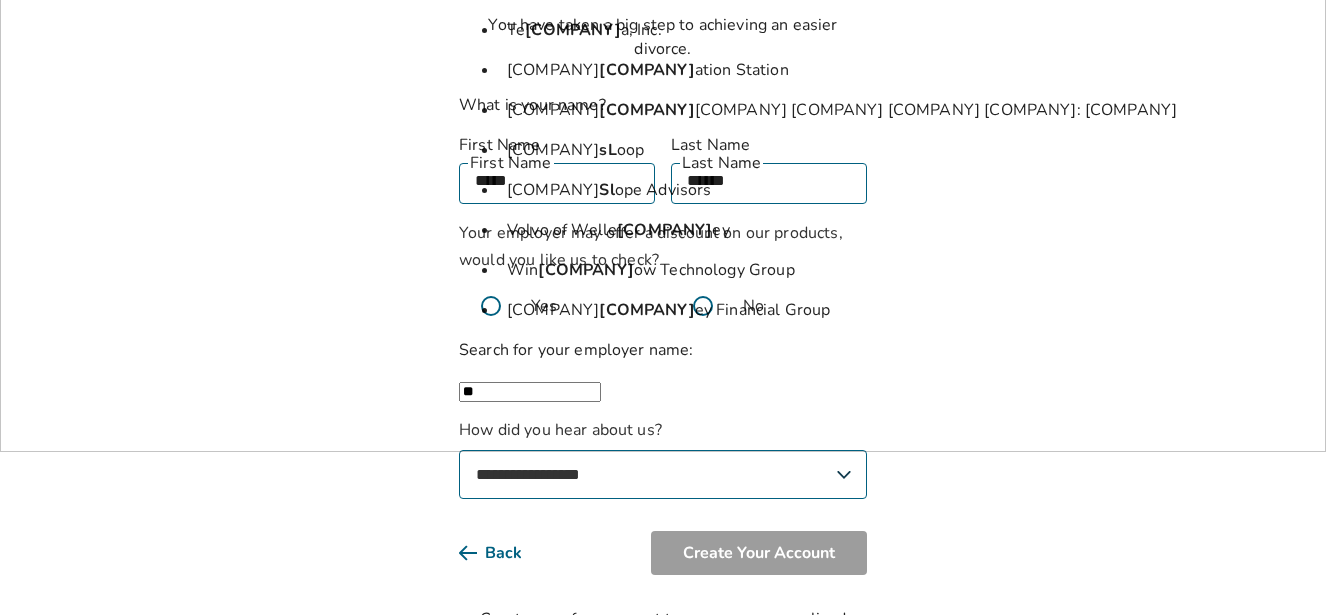 type on "*" 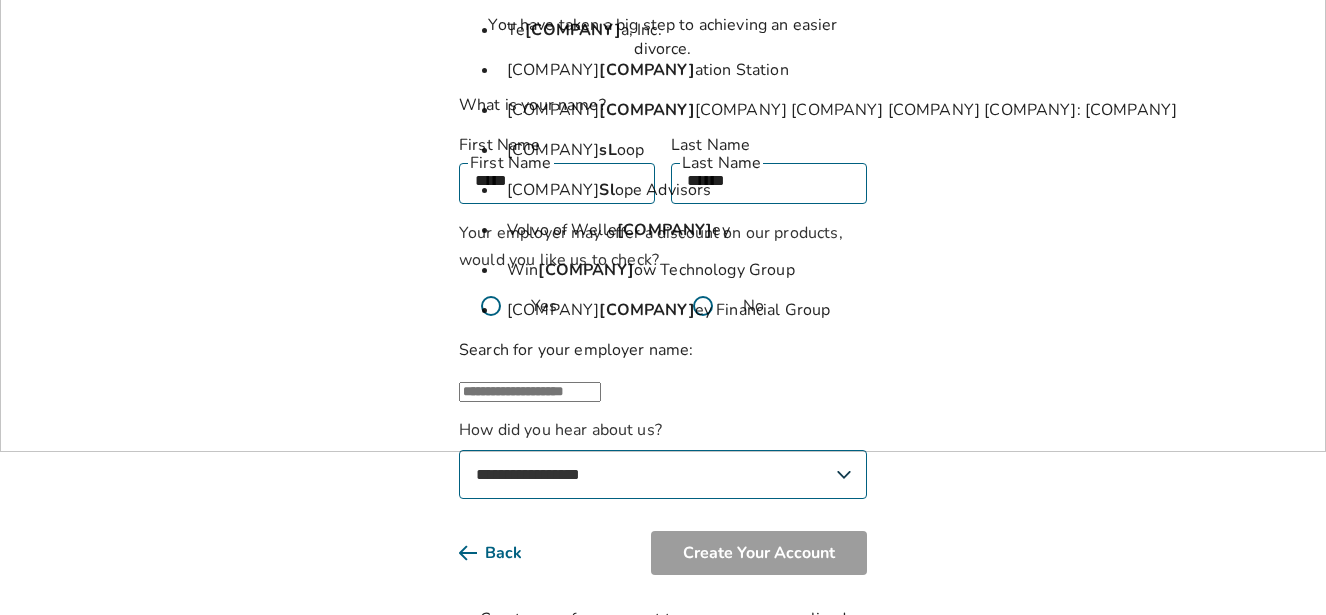 click at bounding box center [530, 392] 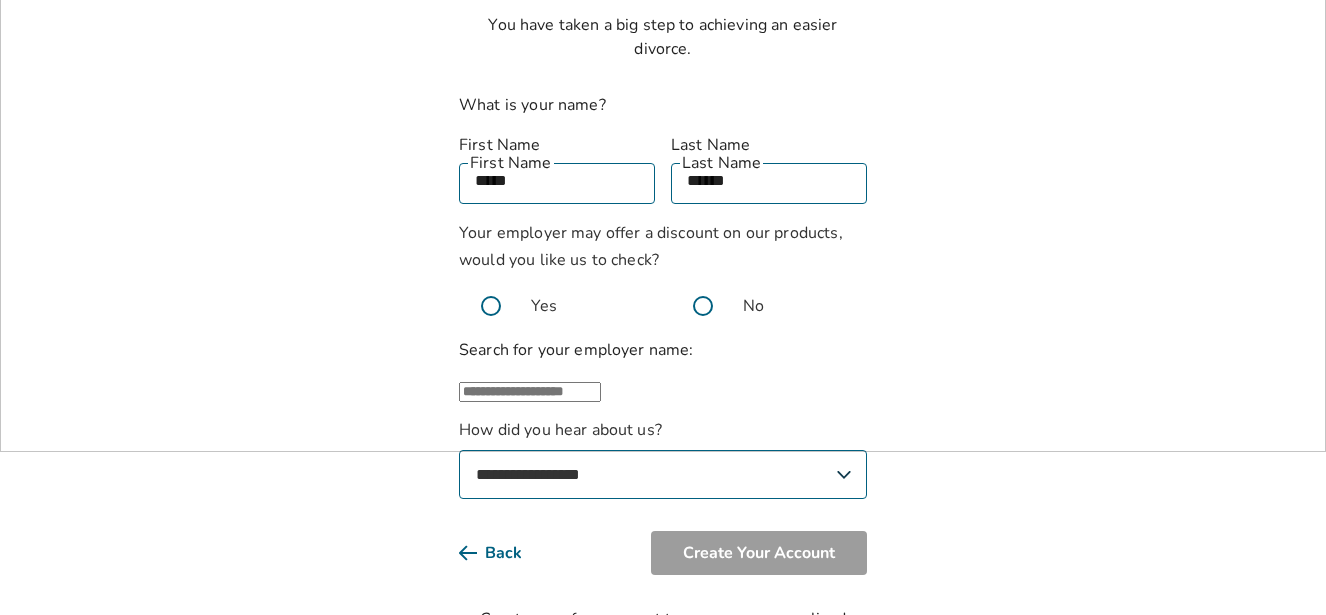 click at bounding box center (530, 392) 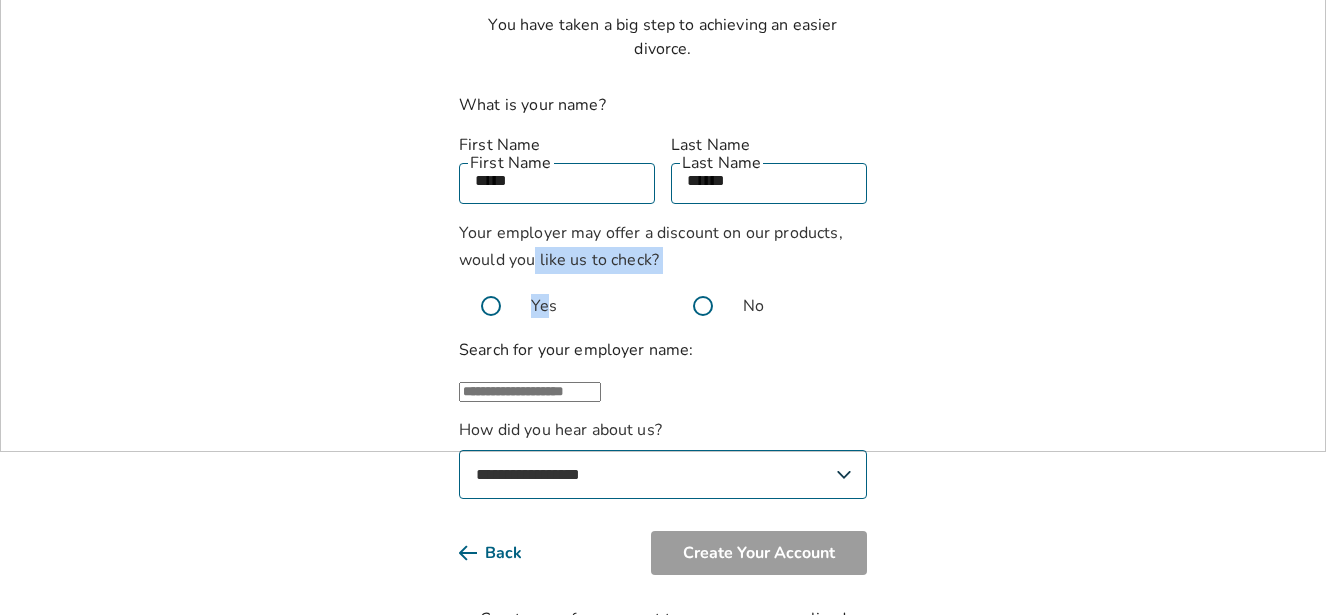 scroll, scrollTop: 266, scrollLeft: 0, axis: vertical 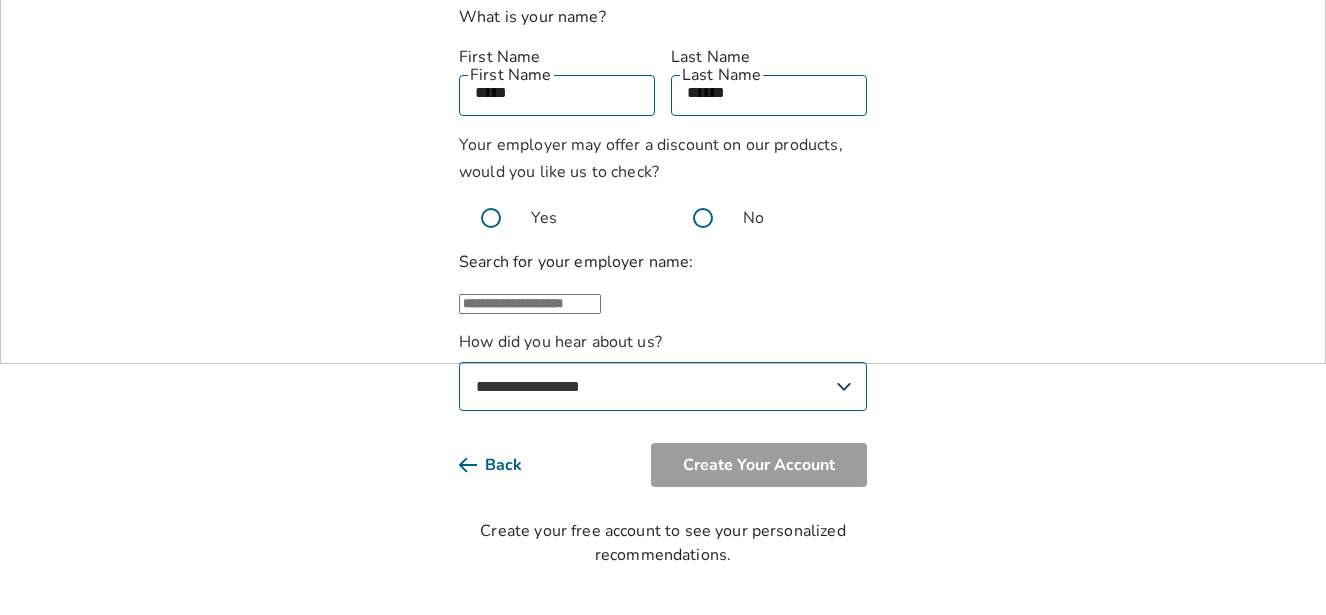 click at bounding box center (530, 304) 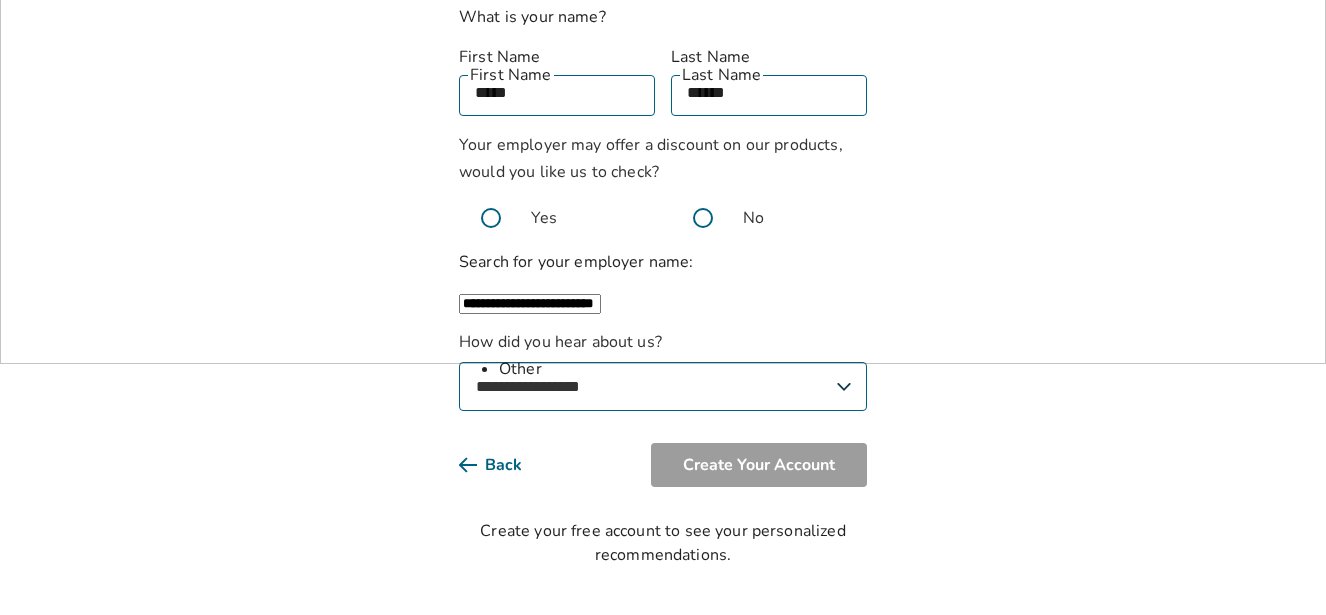 type on "**********" 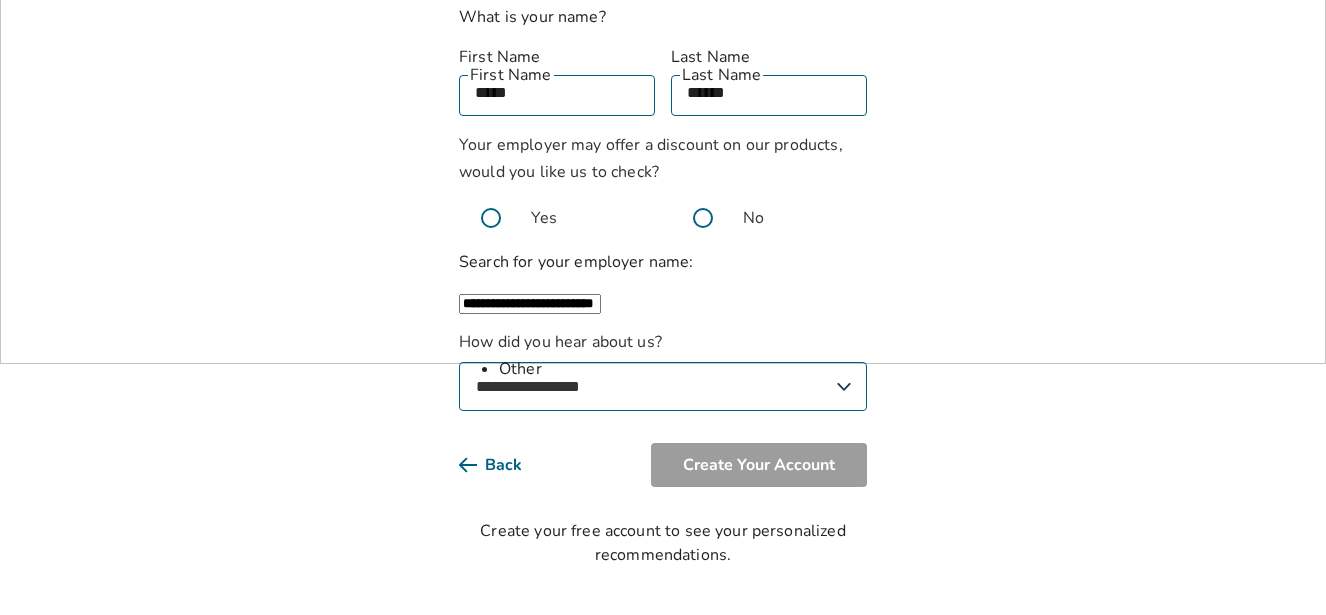 type 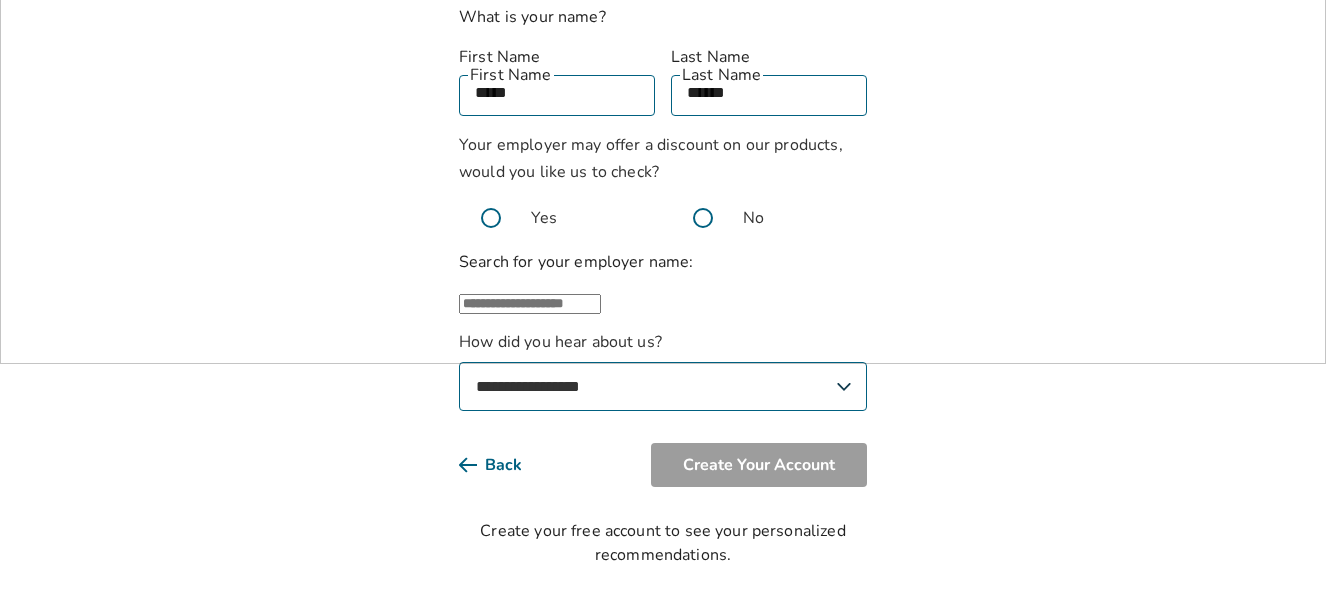 click on "**********" at bounding box center [663, 386] 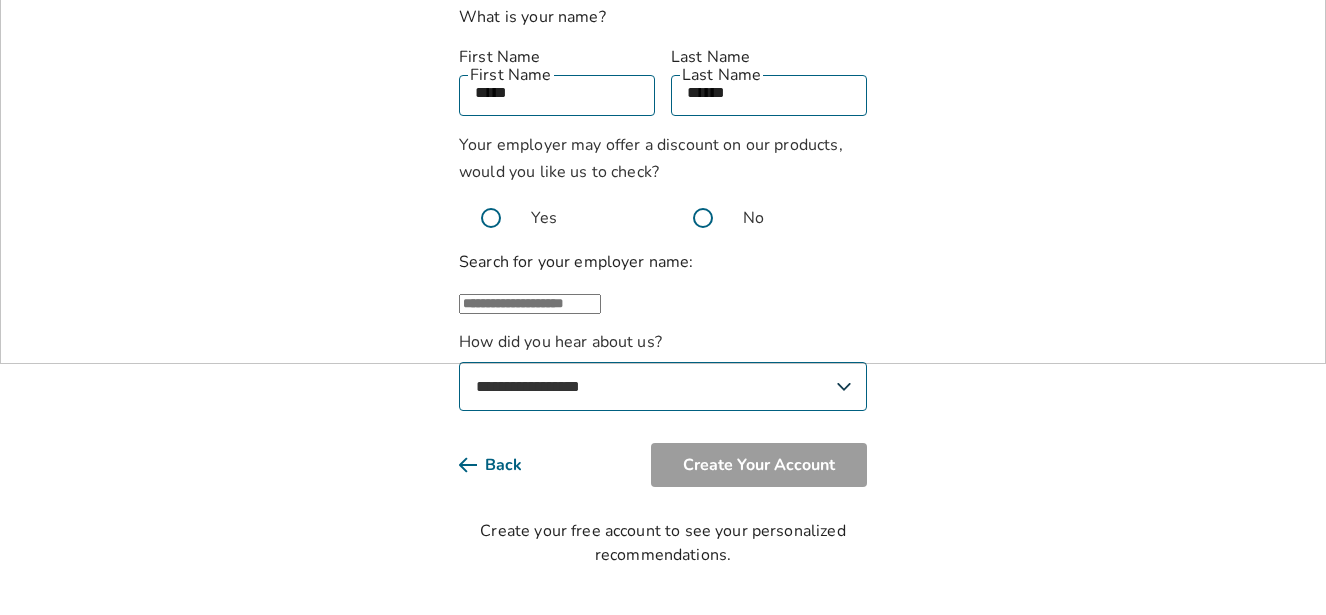 select on "**********" 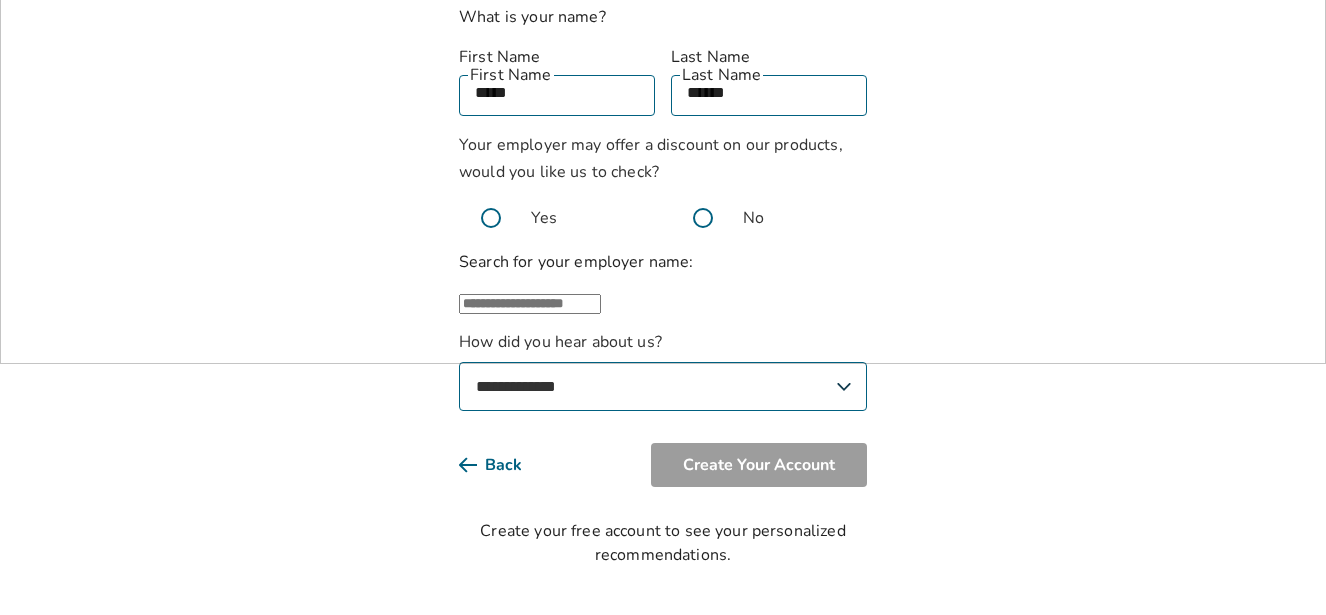 click on "**********" at bounding box center (663, 386) 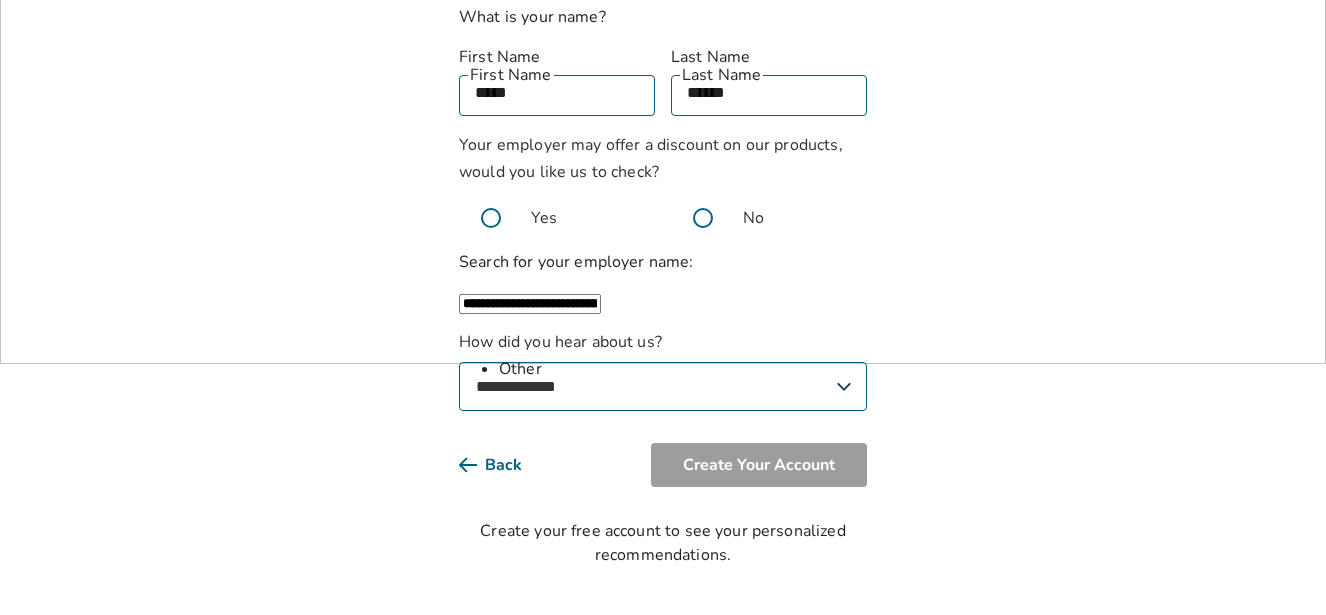 type on "**********" 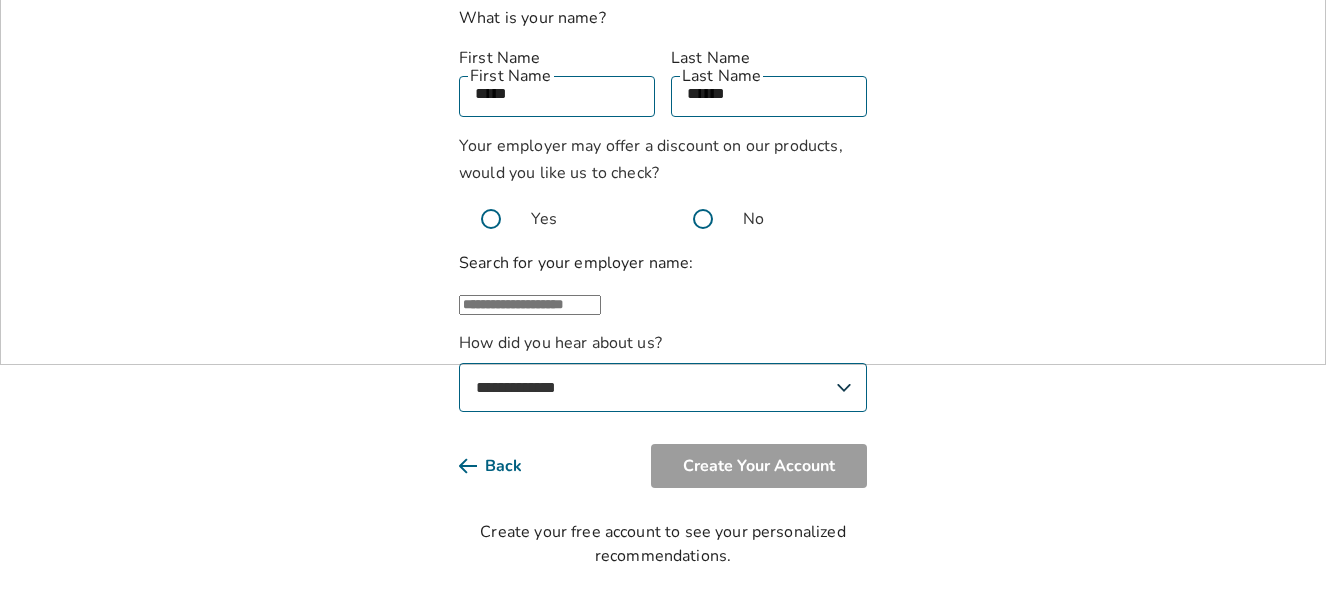 scroll, scrollTop: 266, scrollLeft: 0, axis: vertical 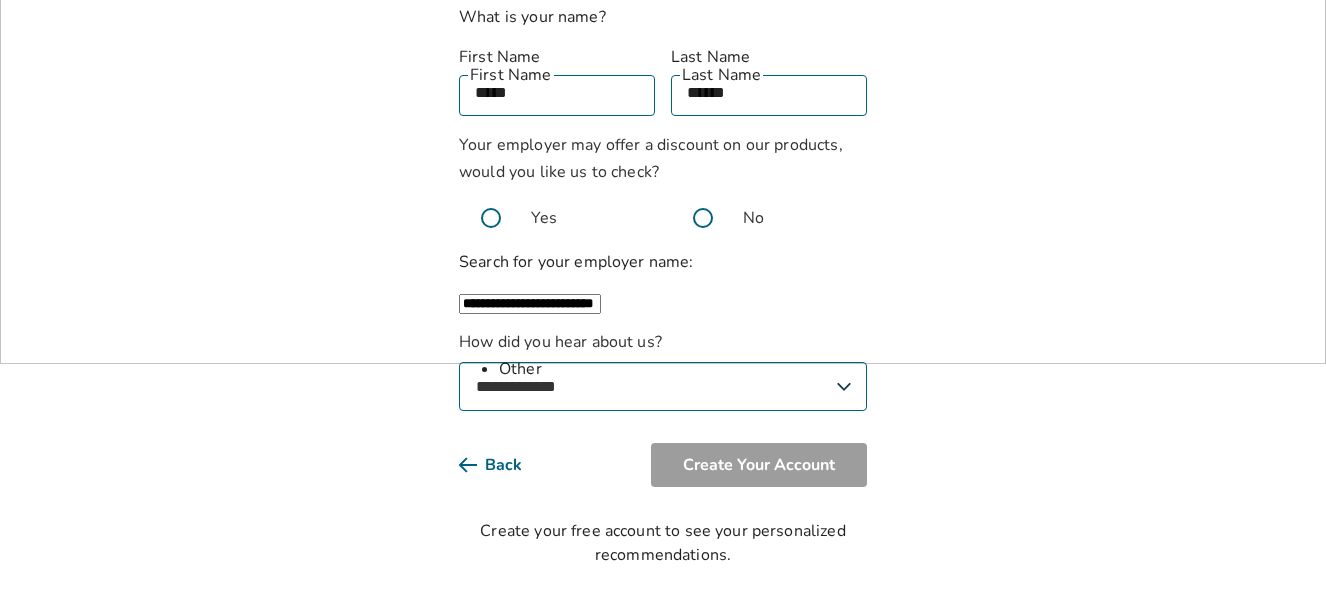 type on "**********" 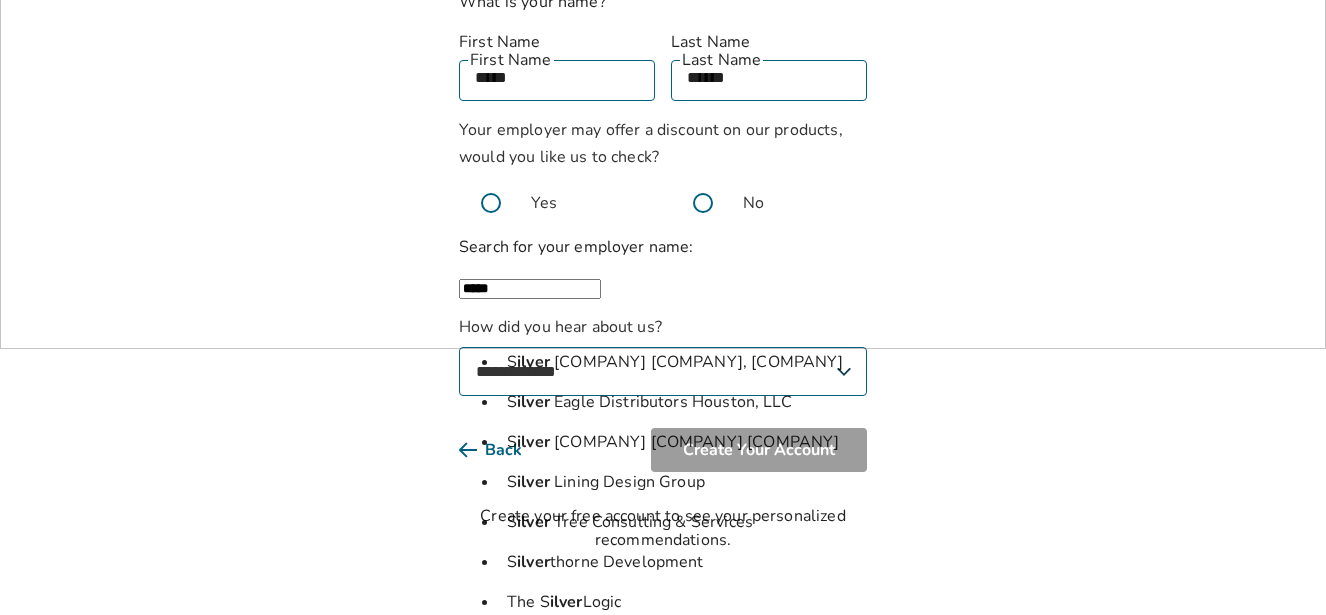 type on "*****" 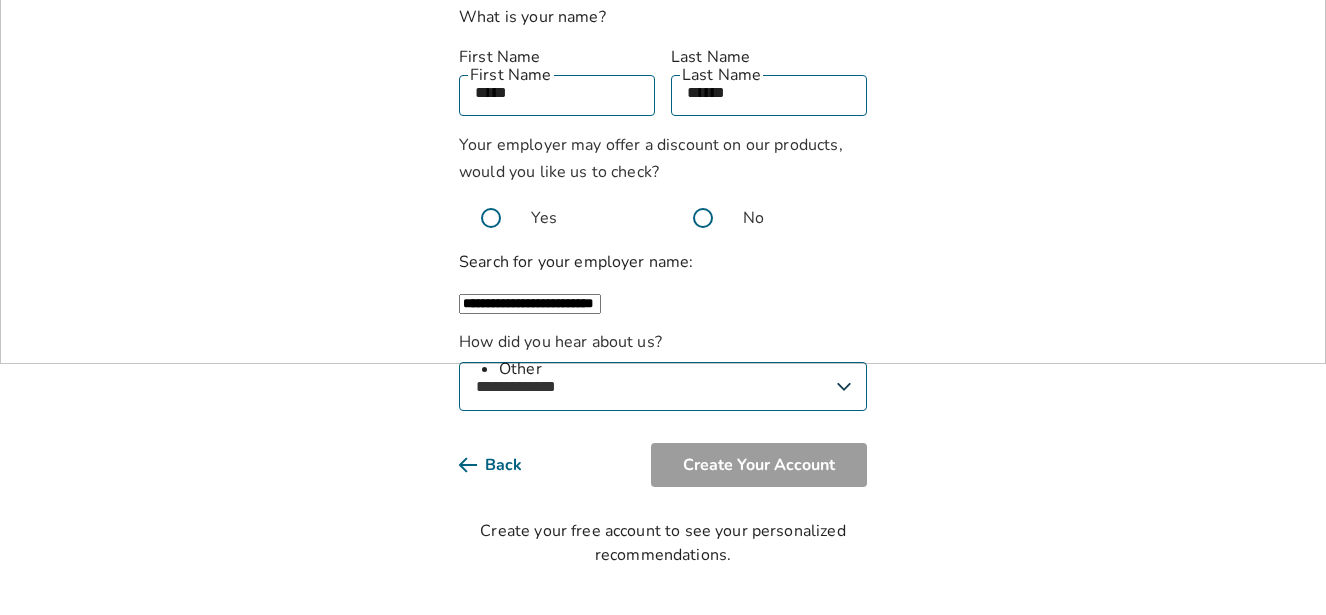type on "**********" 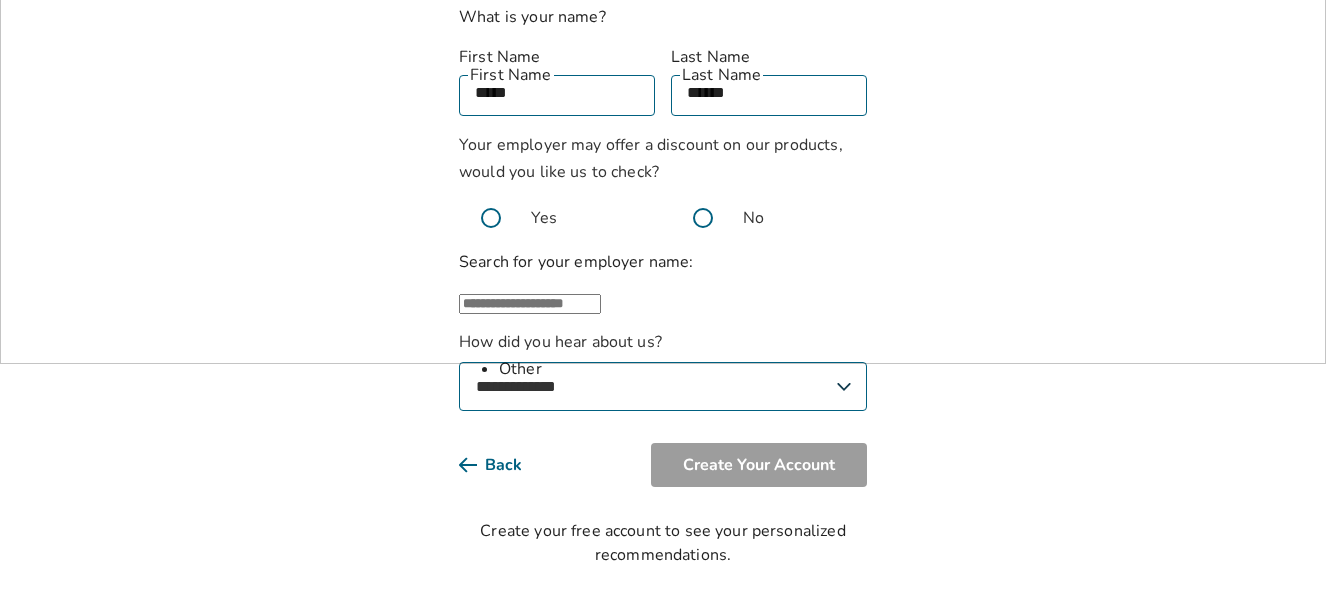 click on "**********" at bounding box center (663, 158) 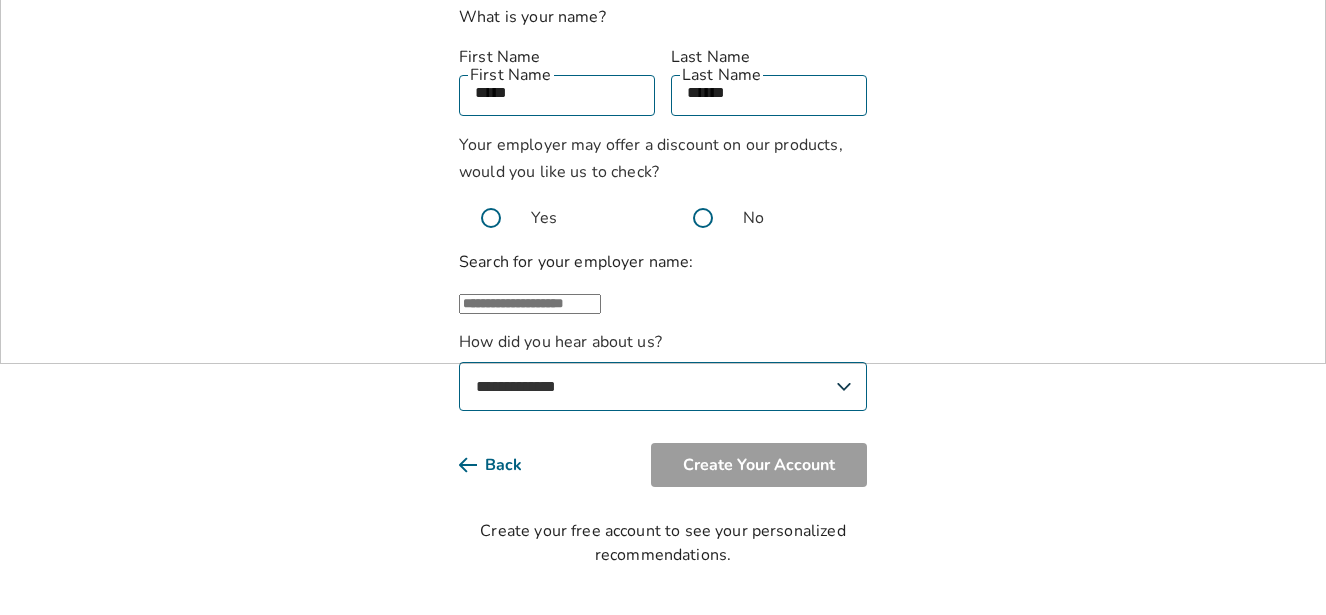 click at bounding box center [530, 304] 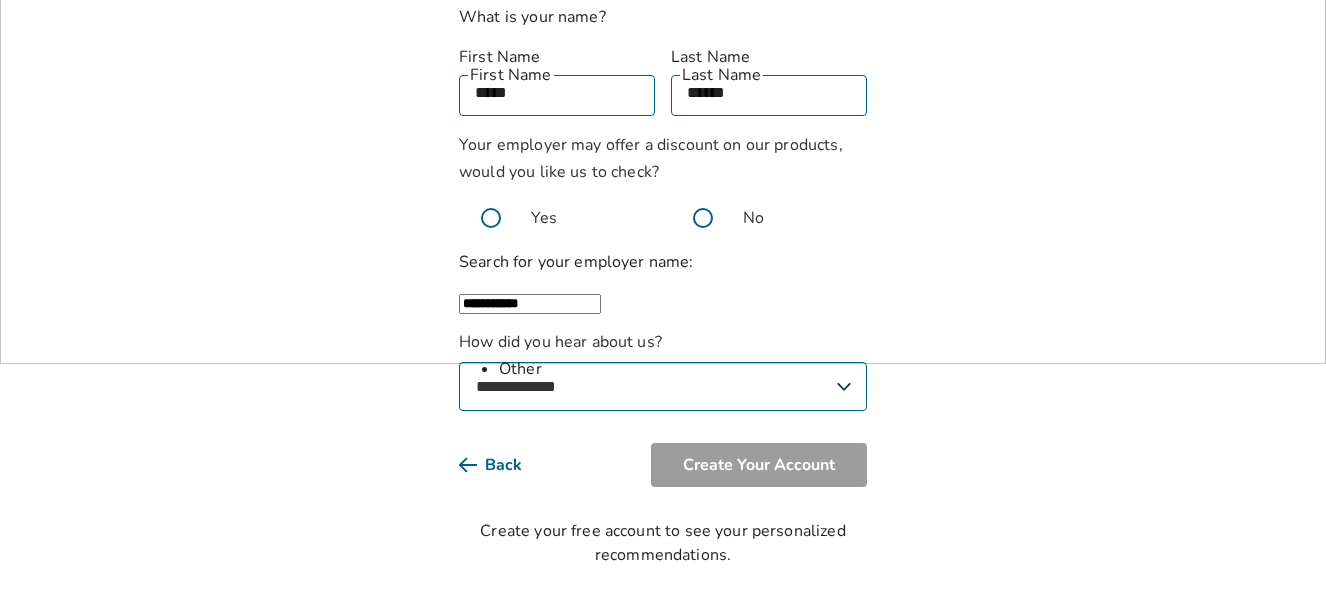 click on "Other" at bounding box center (683, 369) 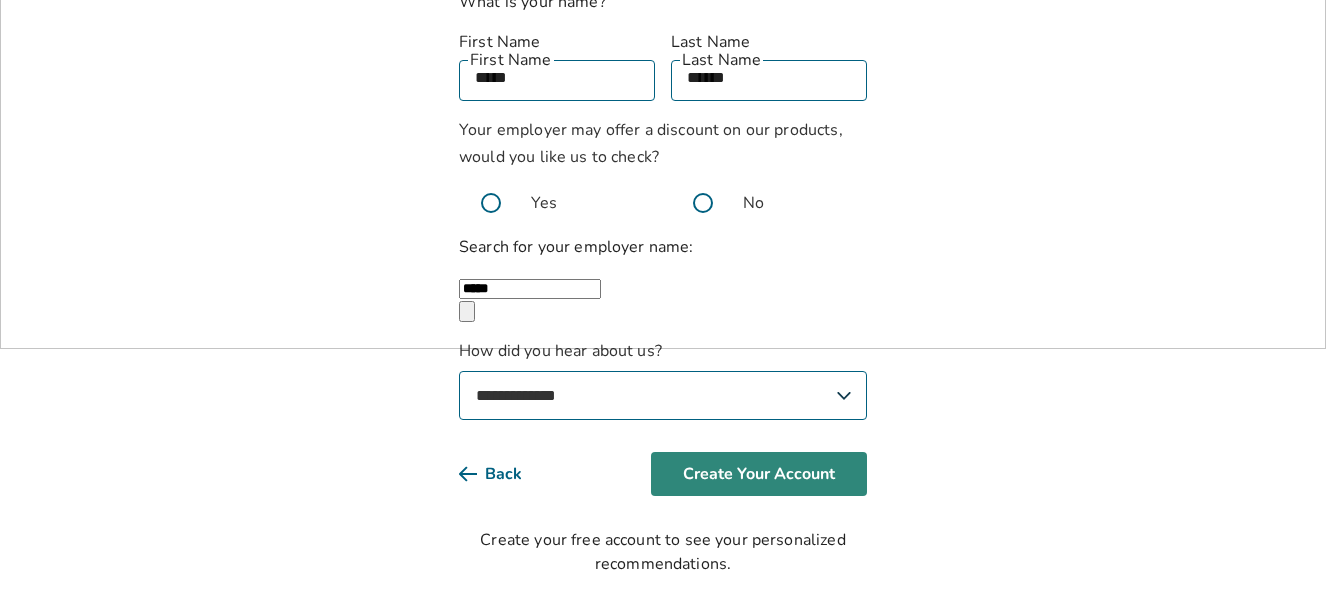 type on "*****" 